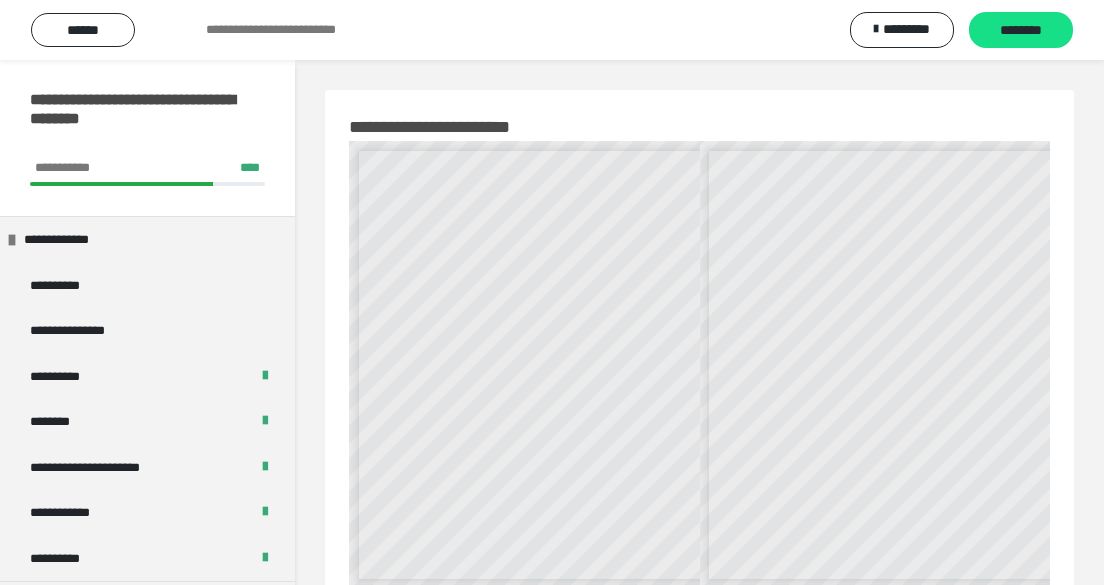 scroll, scrollTop: 1732, scrollLeft: 0, axis: vertical 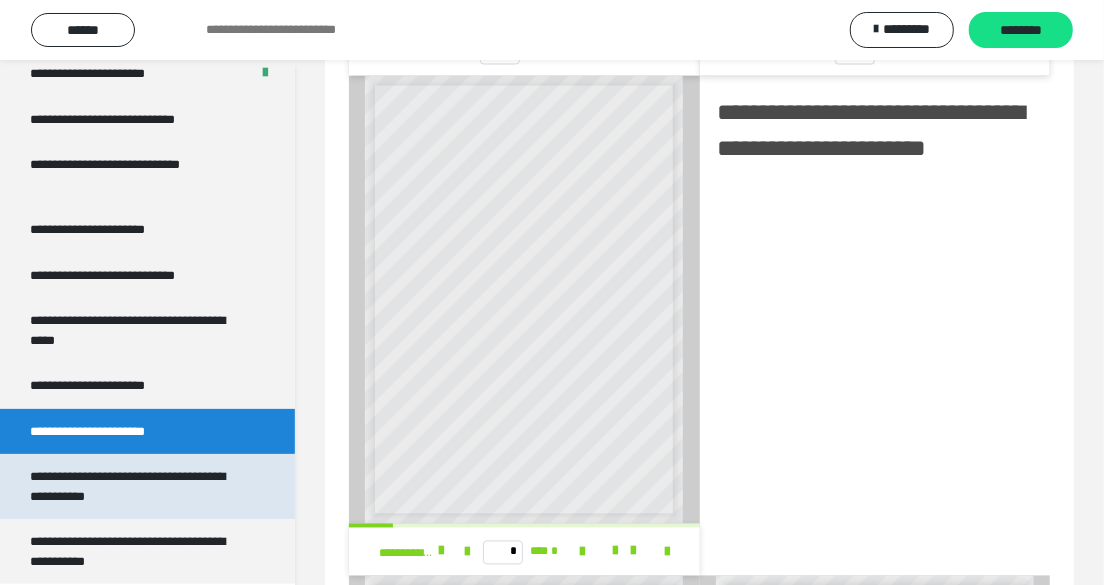click on "**********" at bounding box center (133, 486) 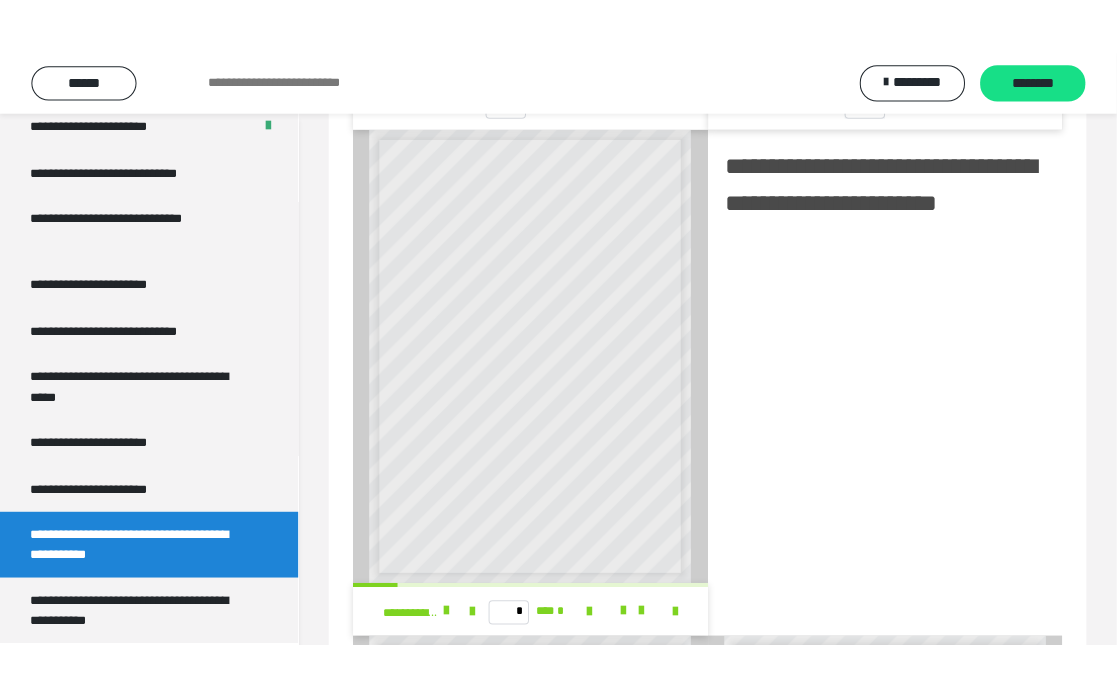 scroll, scrollTop: 320, scrollLeft: 0, axis: vertical 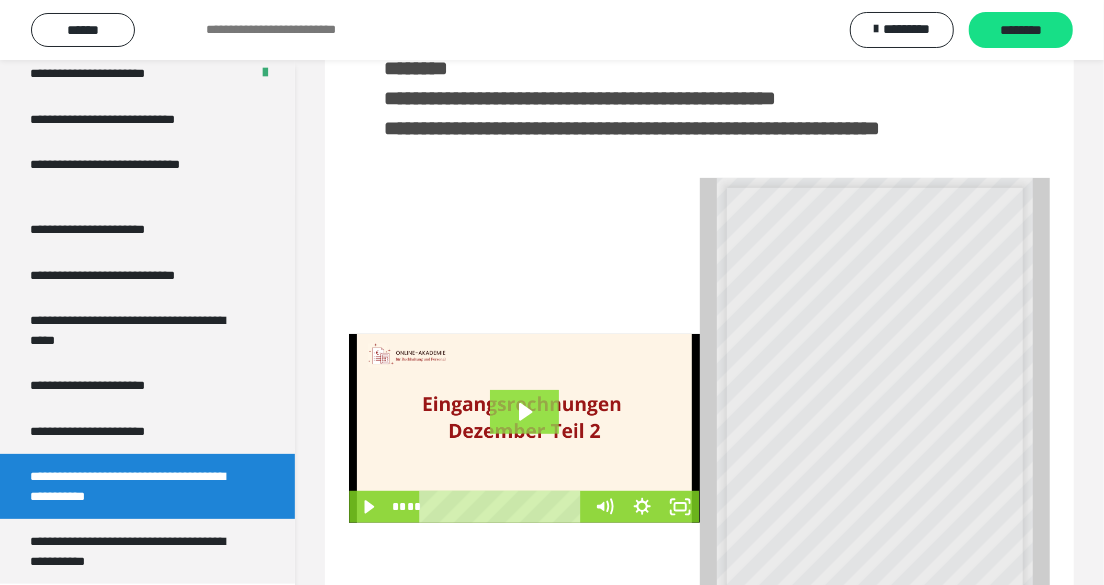 click 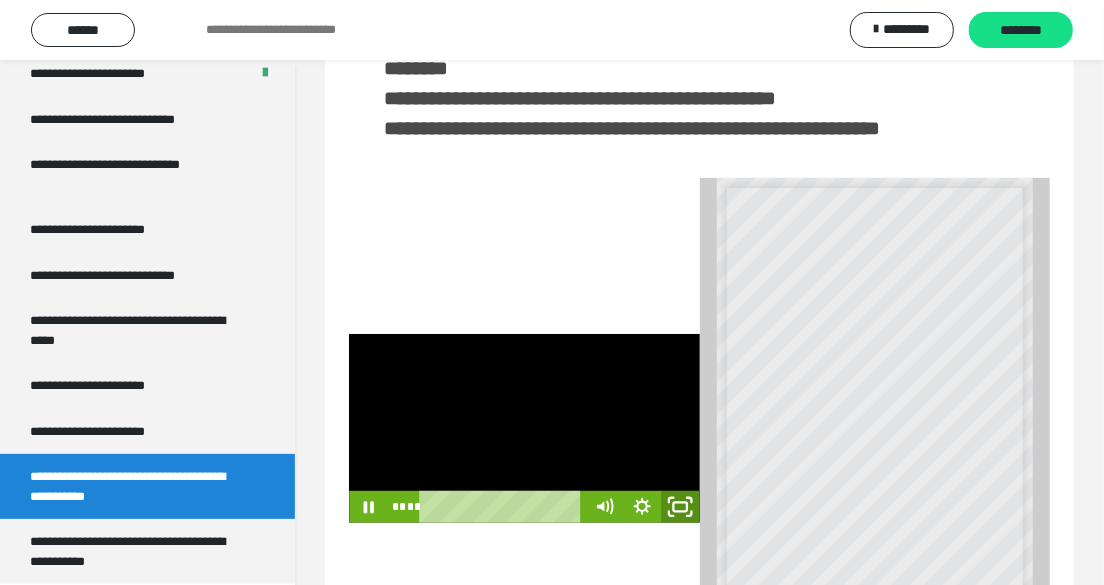 drag, startPoint x: 678, startPoint y: 538, endPoint x: 681, endPoint y: 616, distance: 78.05767 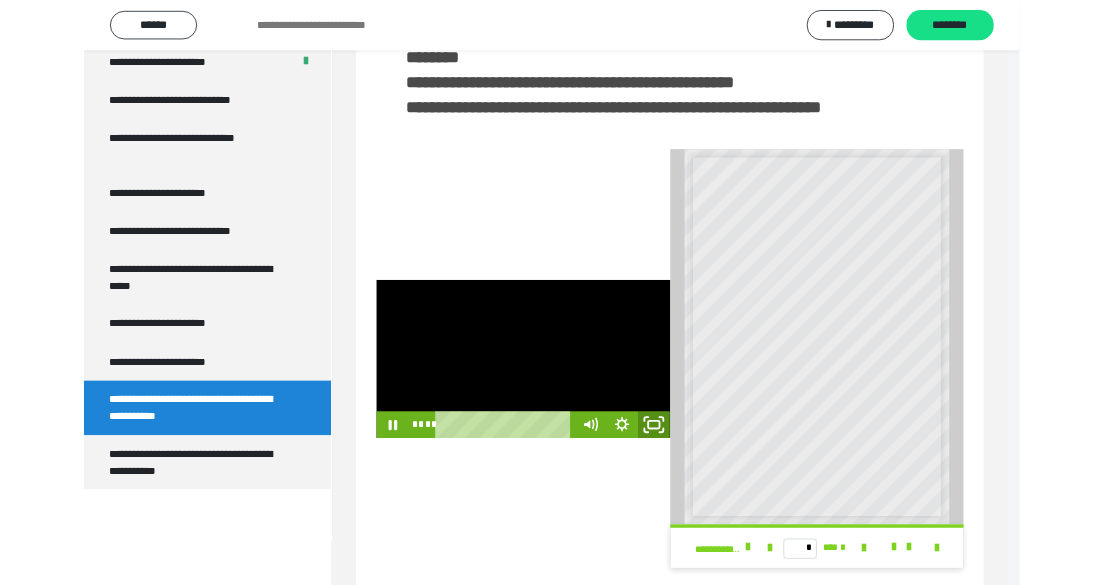 scroll, scrollTop: 3817, scrollLeft: 0, axis: vertical 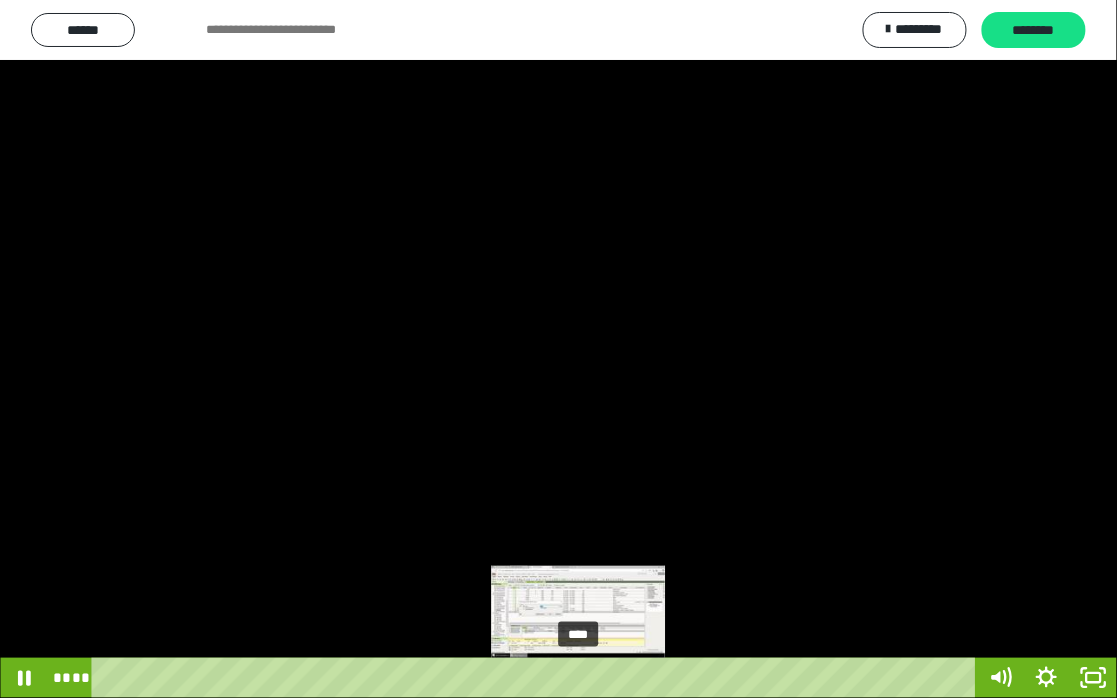 click on "****" at bounding box center (537, 678) 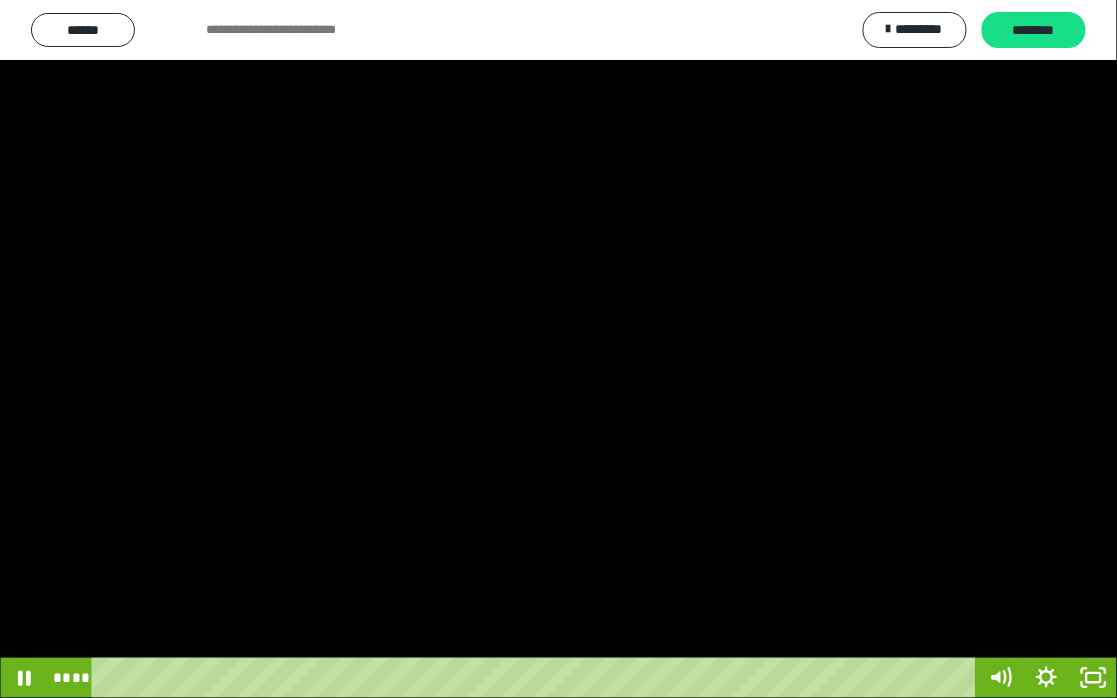 click at bounding box center (558, 349) 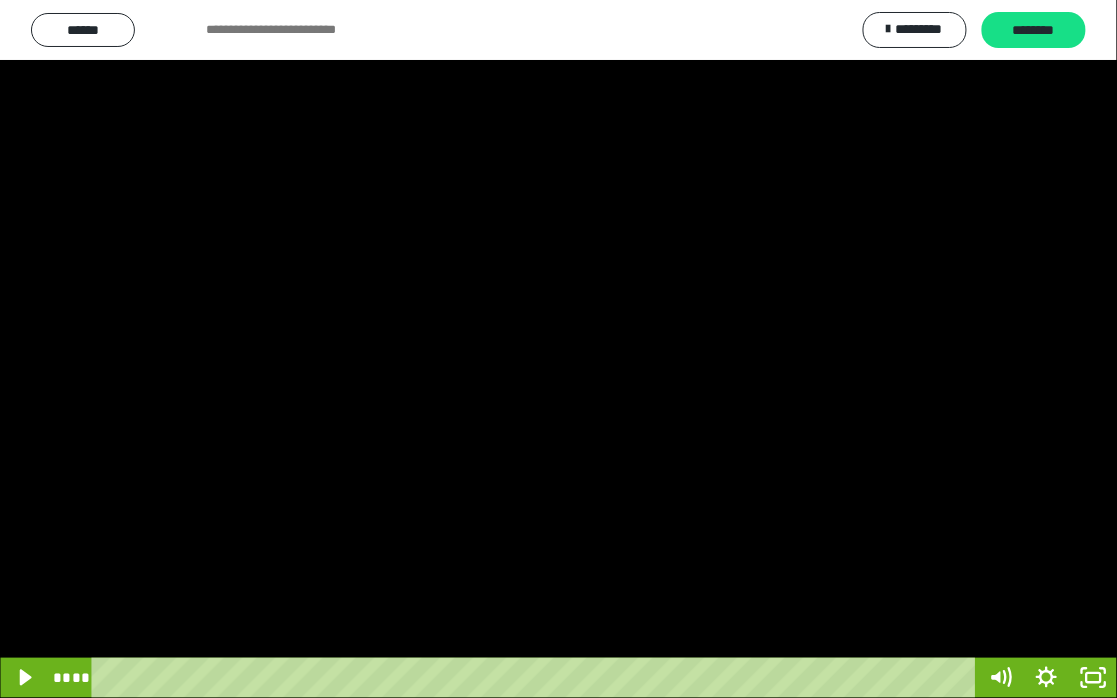 click at bounding box center (558, 349) 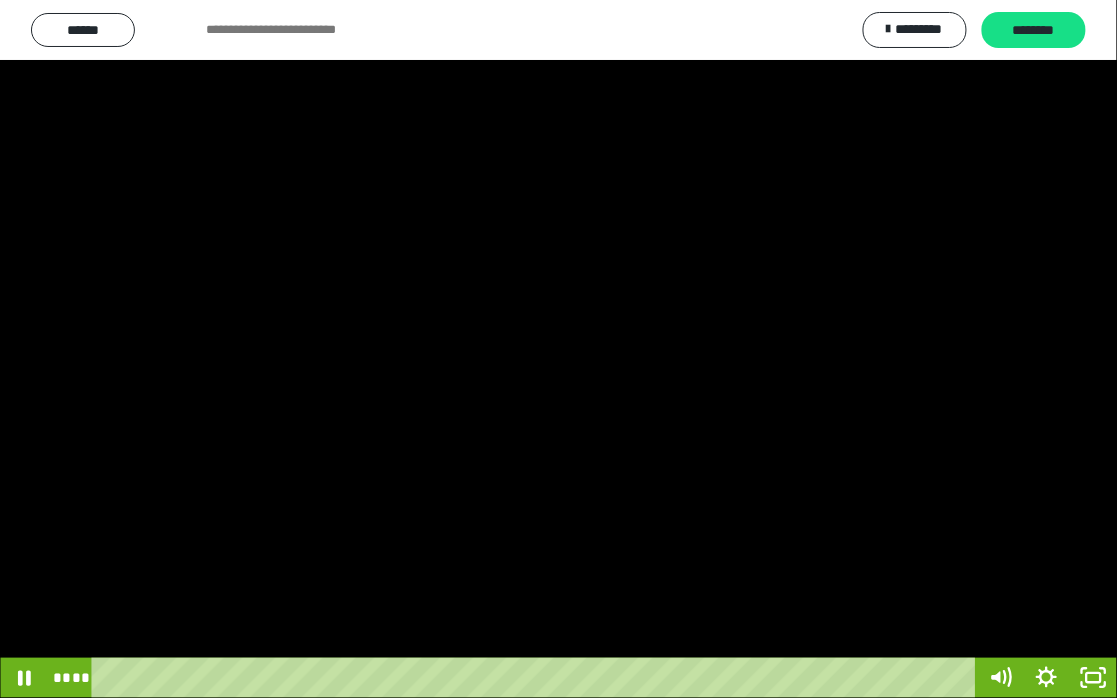 click at bounding box center [558, 349] 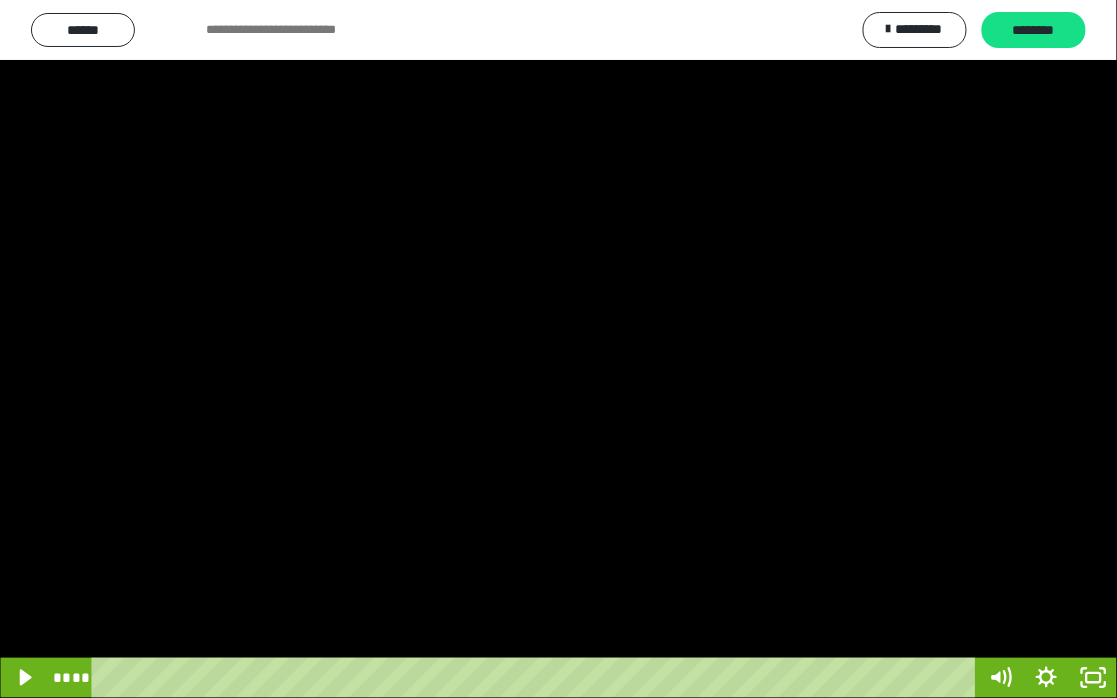 drag, startPoint x: 737, startPoint y: 574, endPoint x: 725, endPoint y: 574, distance: 12 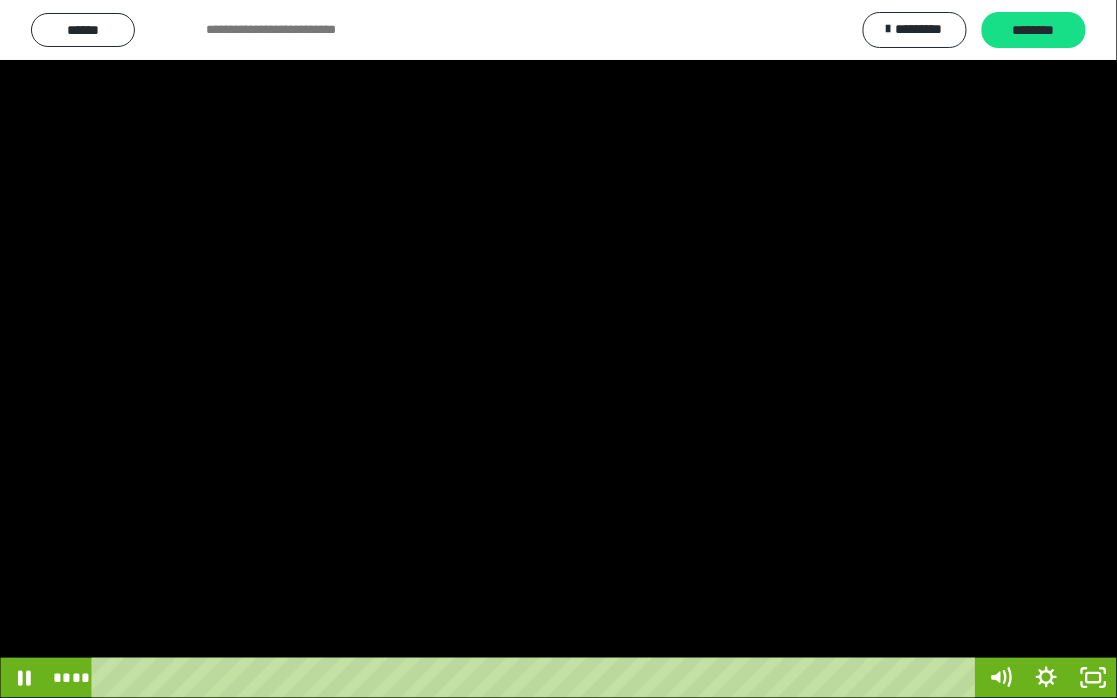 click at bounding box center (558, 349) 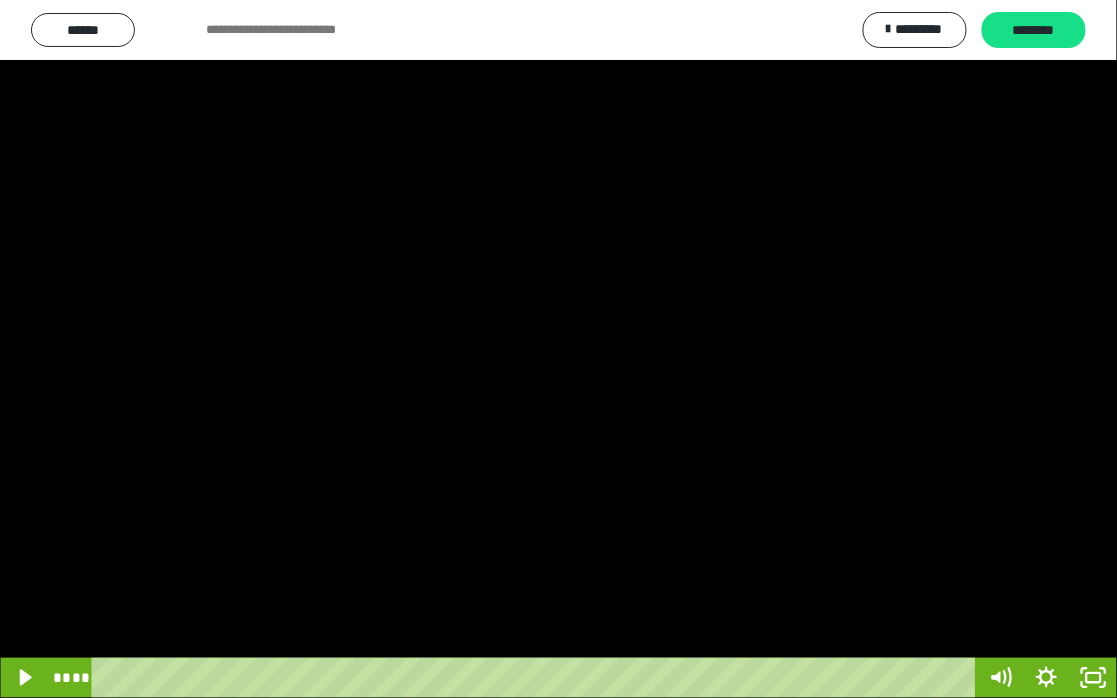 click at bounding box center [558, 349] 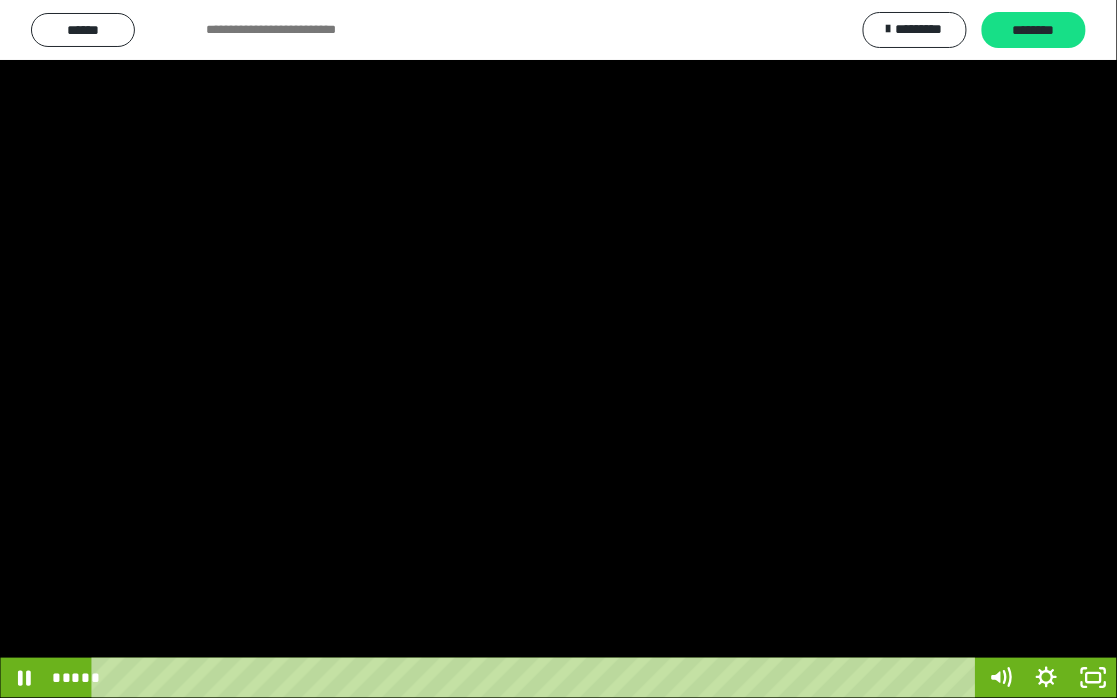 click at bounding box center [558, 349] 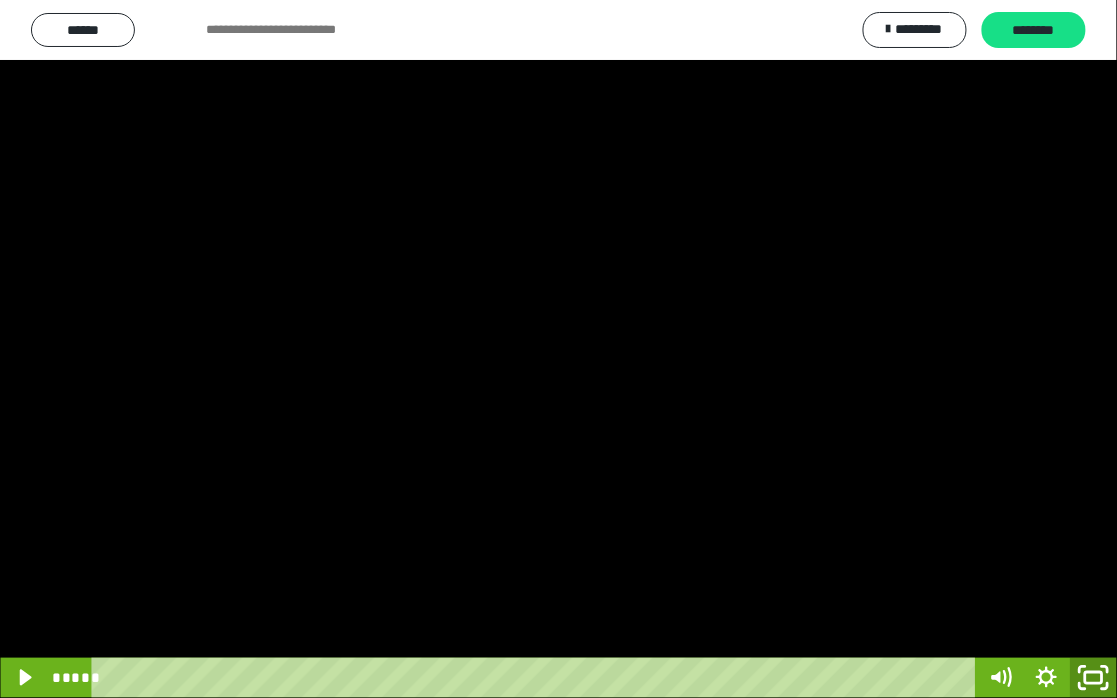 click 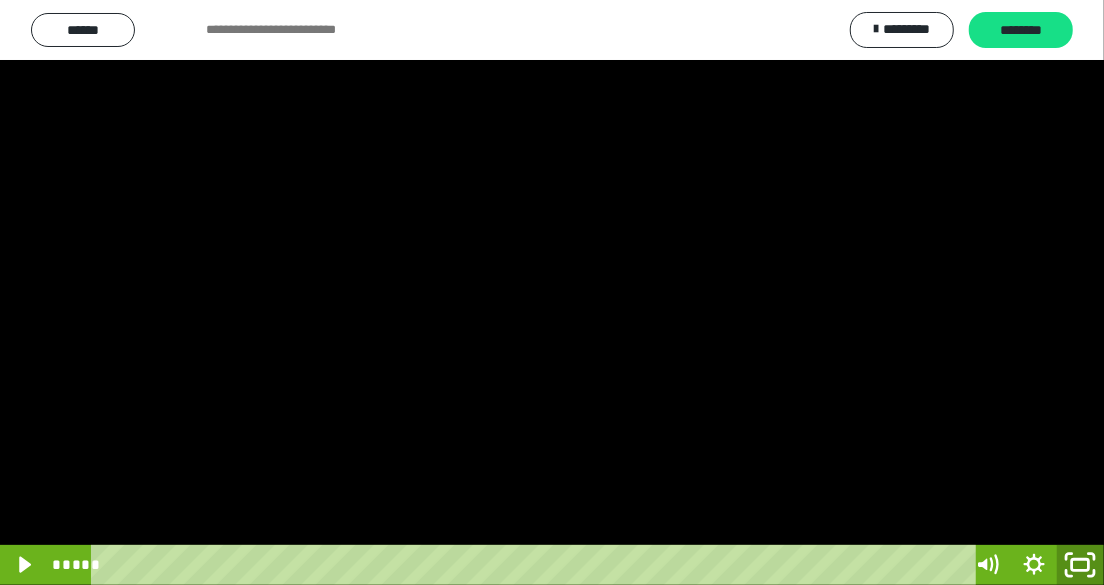 scroll, scrollTop: 3931, scrollLeft: 0, axis: vertical 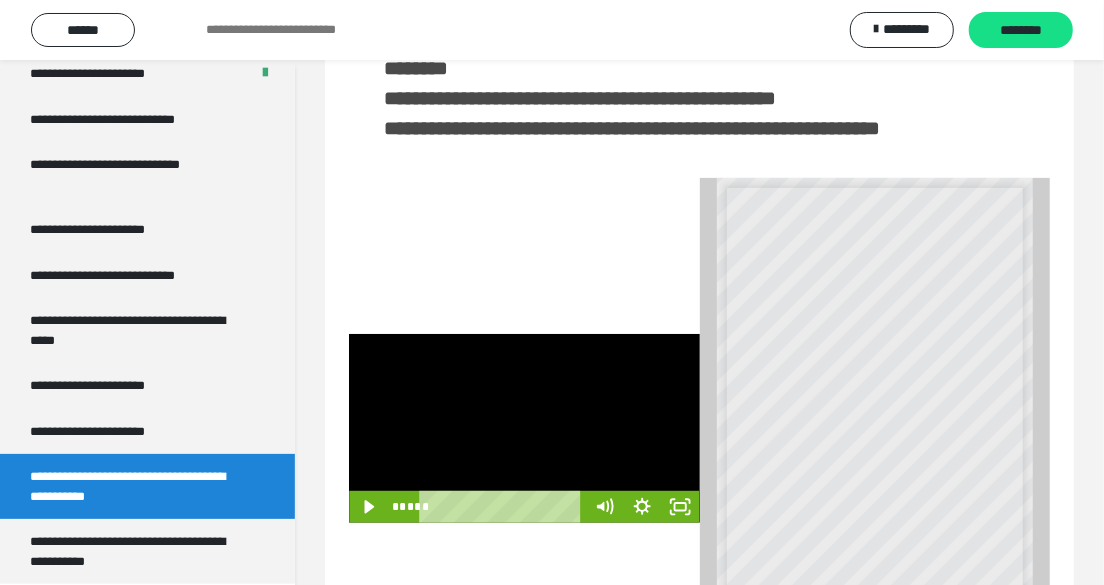 click at bounding box center [524, 428] 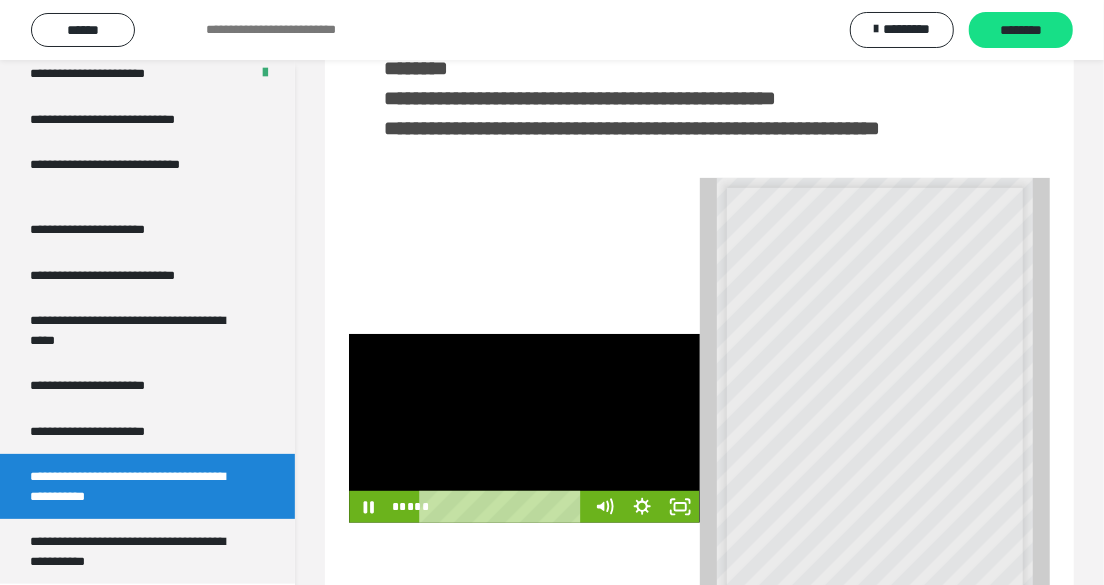 click at bounding box center (524, 428) 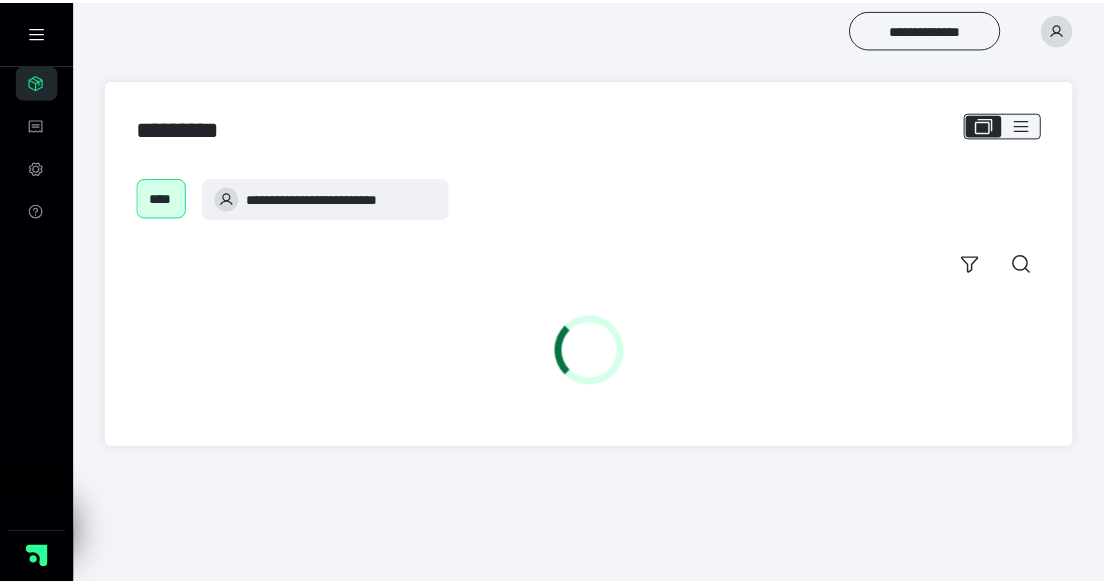 scroll, scrollTop: 0, scrollLeft: 0, axis: both 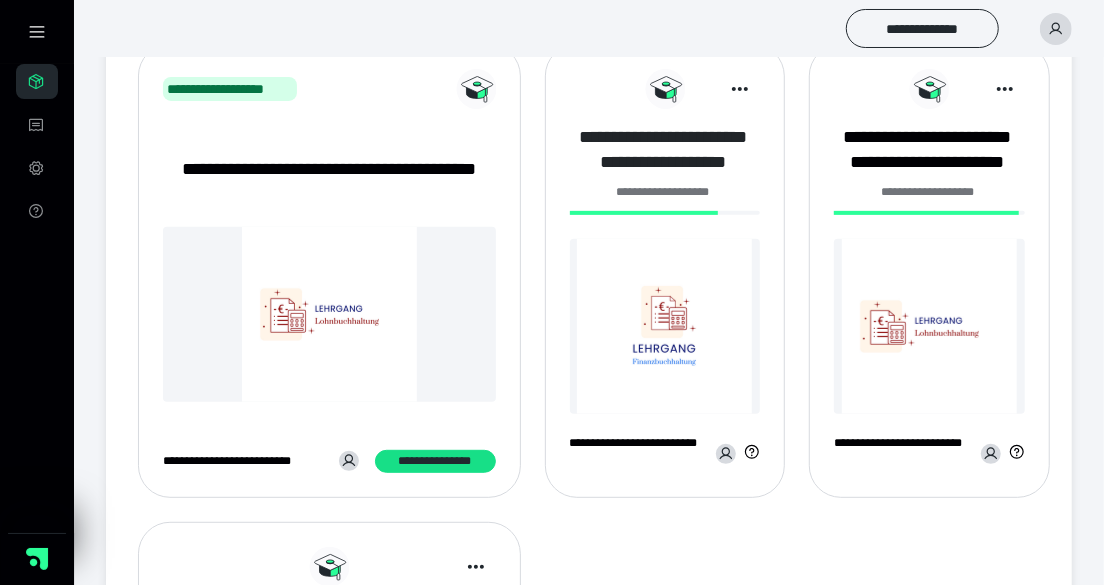 click on "**********" at bounding box center [663, 150] 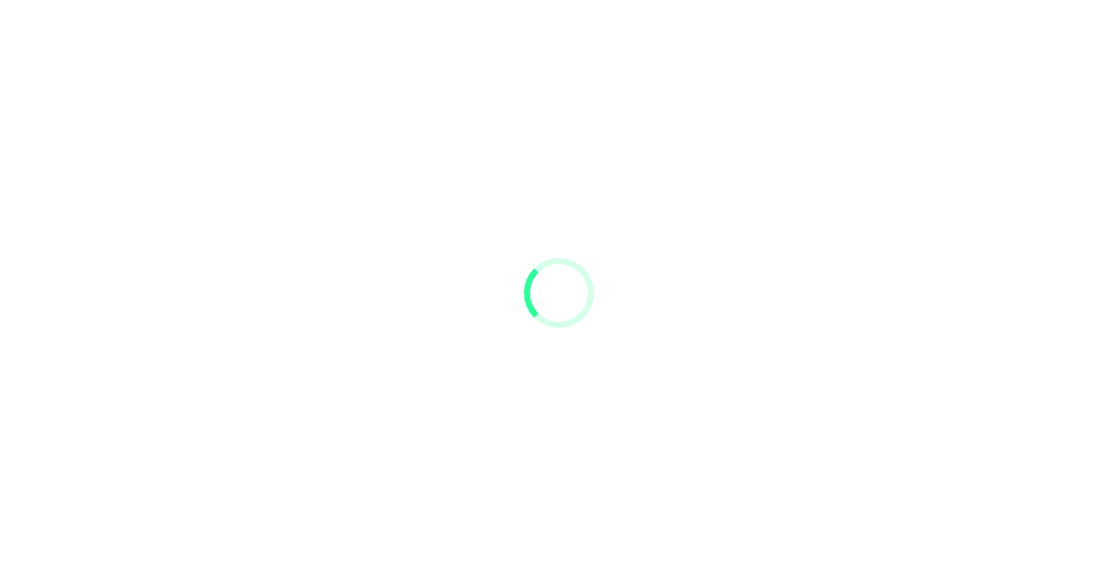 scroll, scrollTop: 0, scrollLeft: 0, axis: both 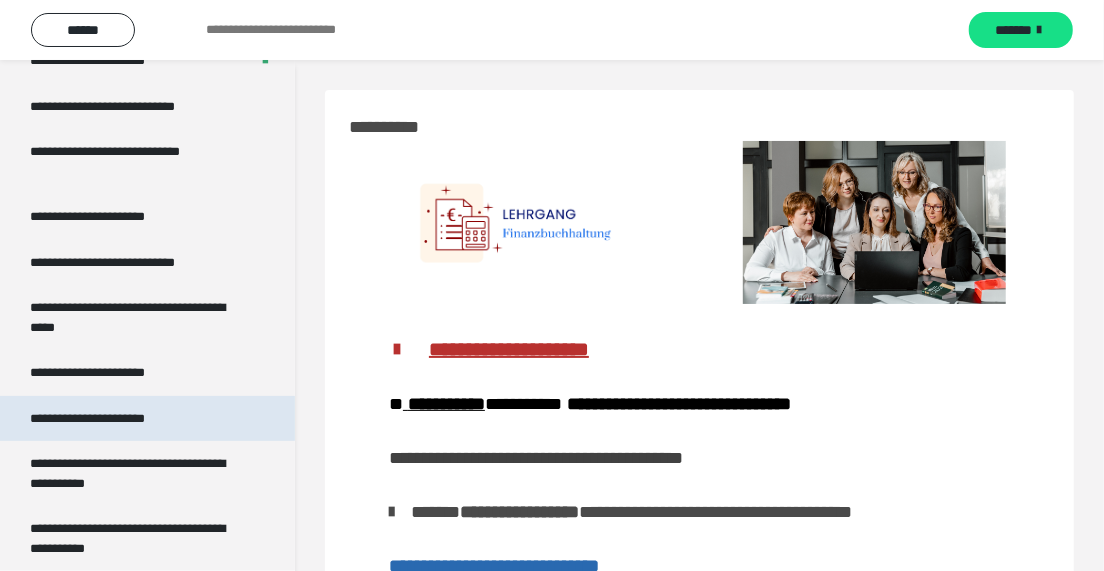 click on "**********" at bounding box center (111, 419) 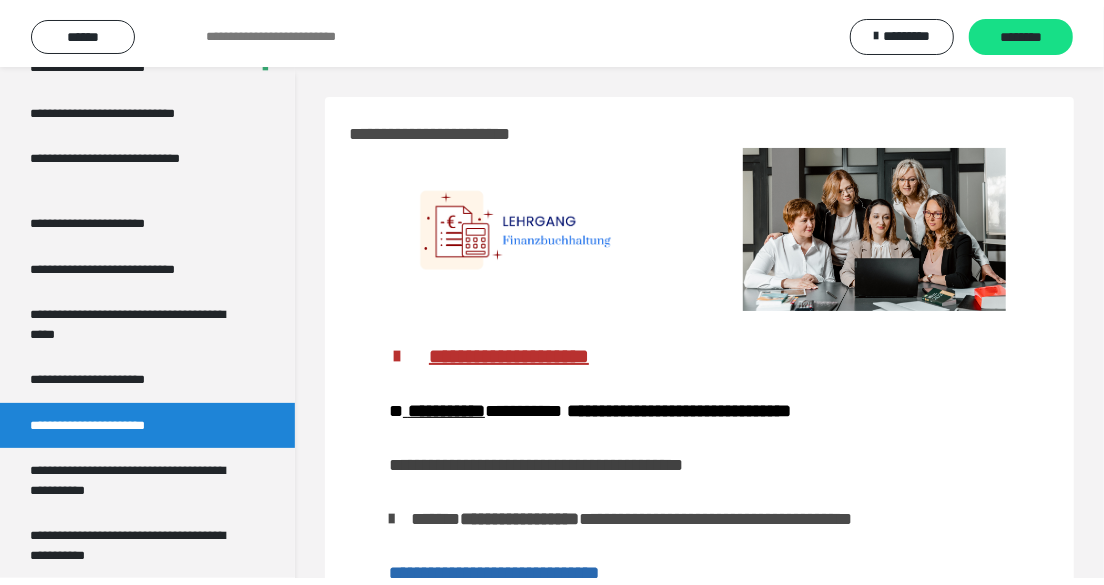 scroll, scrollTop: 3931, scrollLeft: 0, axis: vertical 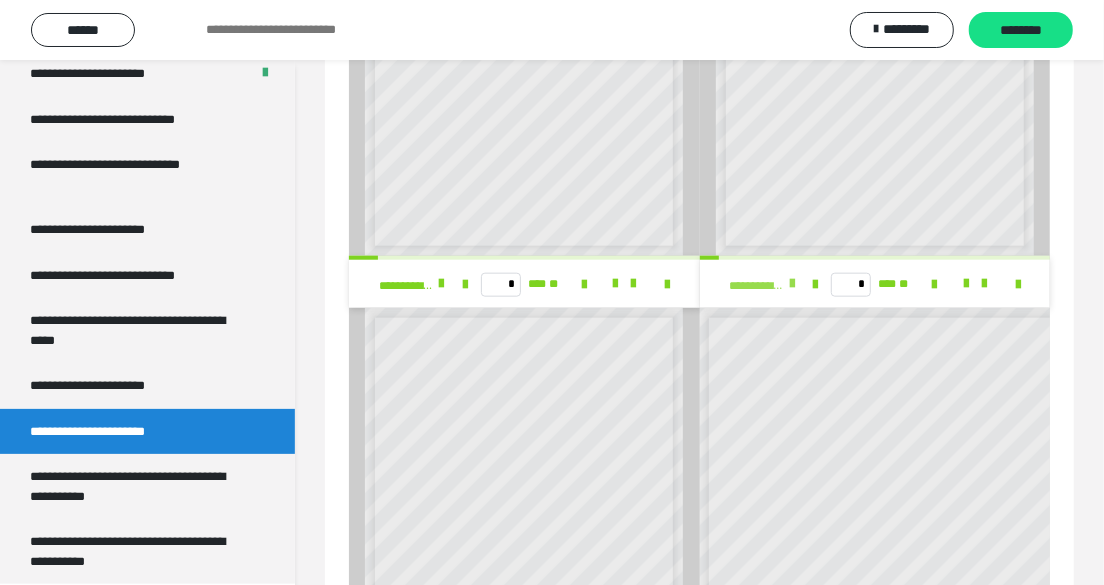 click at bounding box center [792, 284] 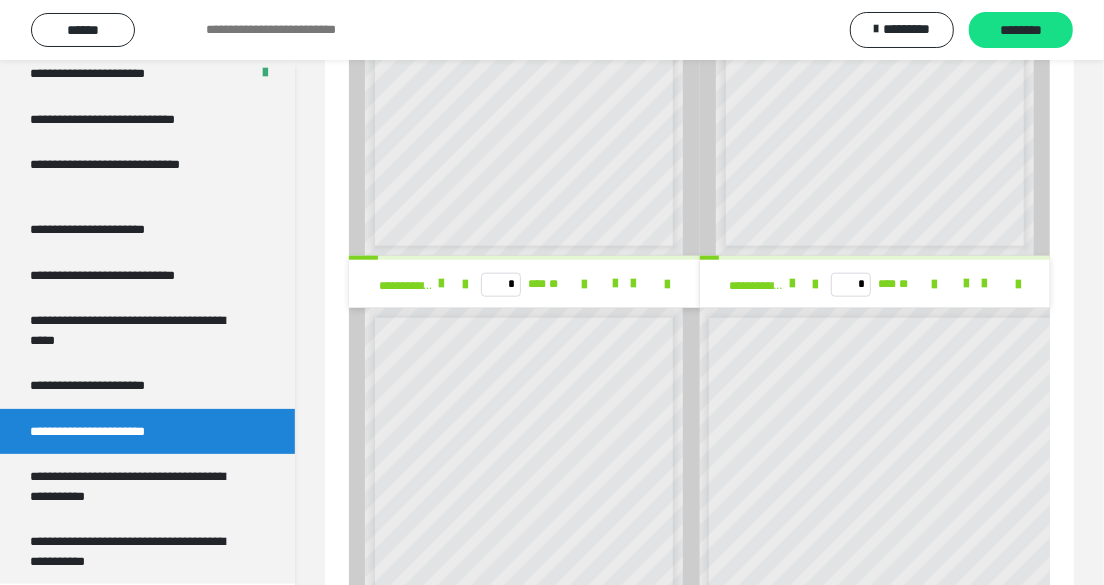 click on "**********" at bounding box center (493, 486) 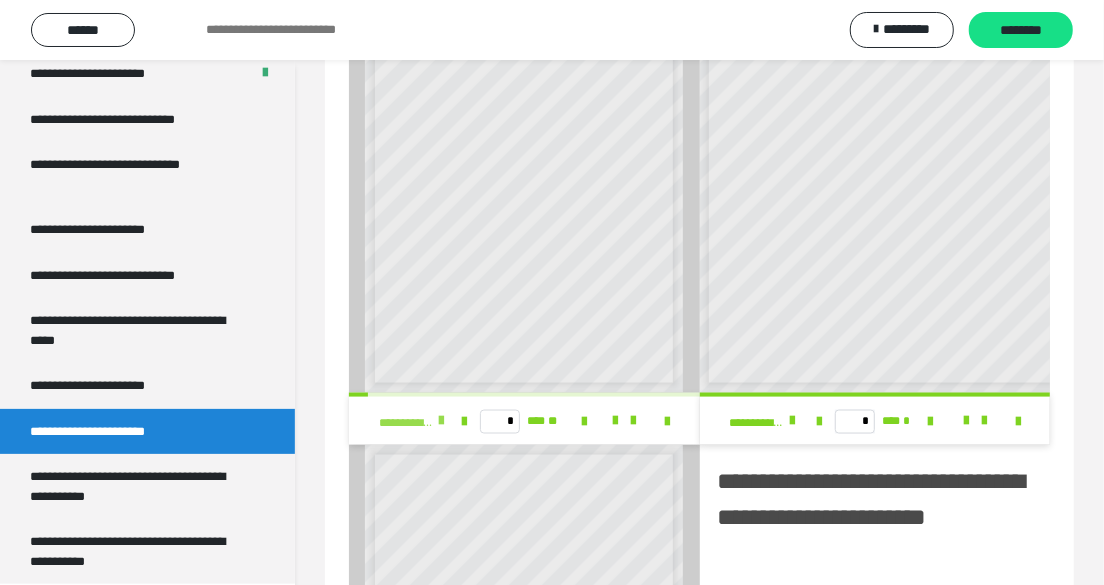 click at bounding box center (441, 421) 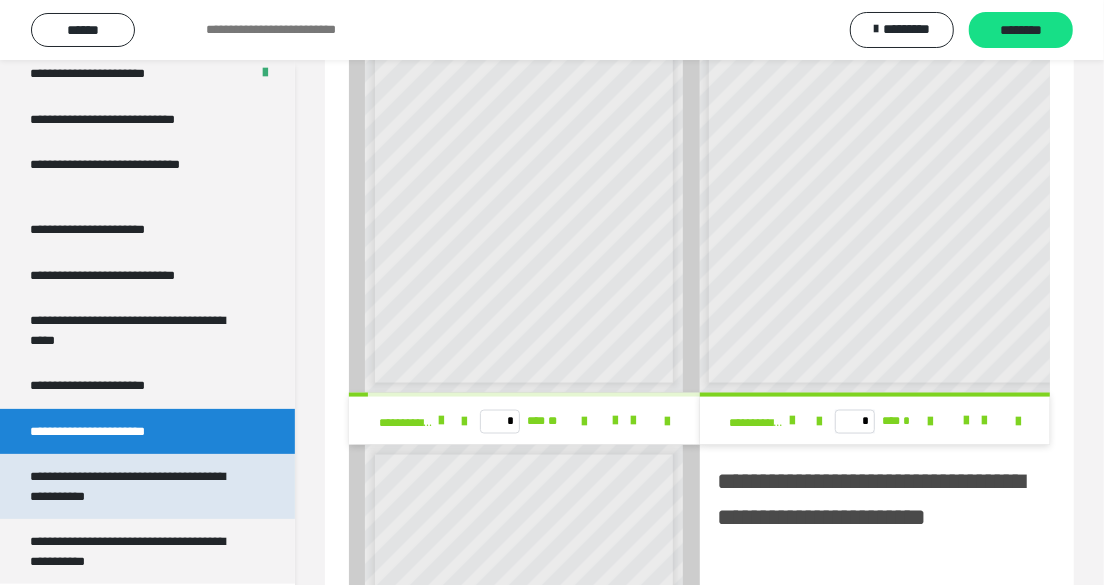 click on "**********" at bounding box center (133, 486) 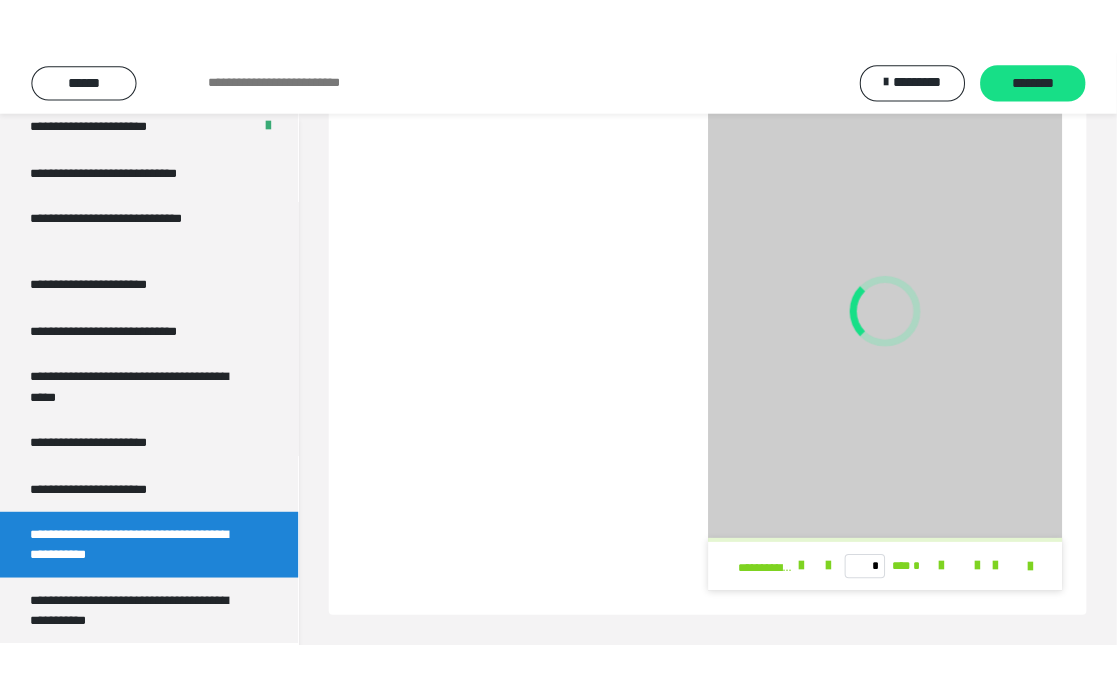 scroll, scrollTop: 320, scrollLeft: 0, axis: vertical 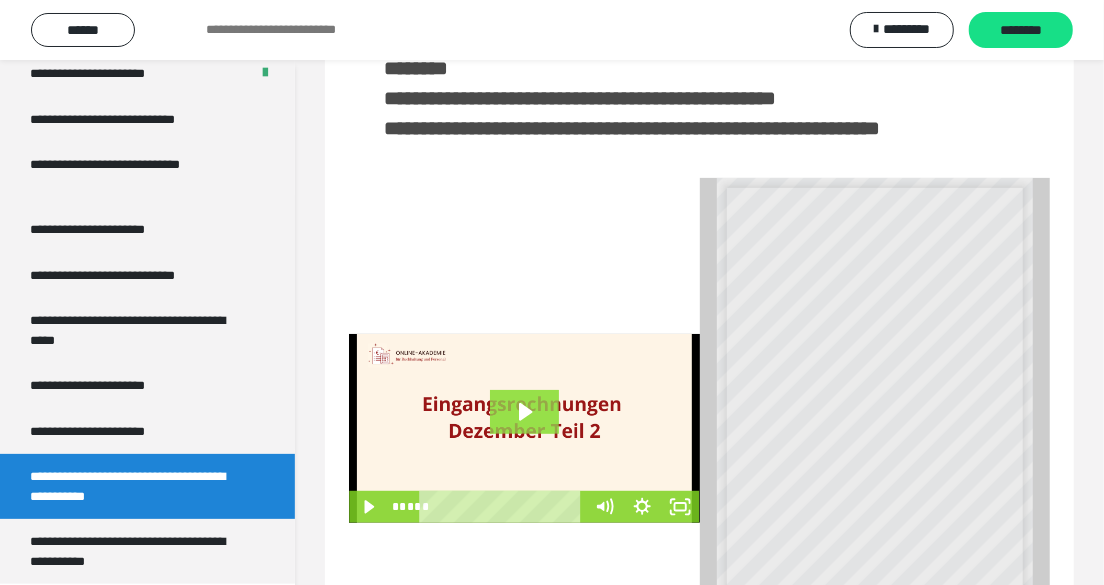 click 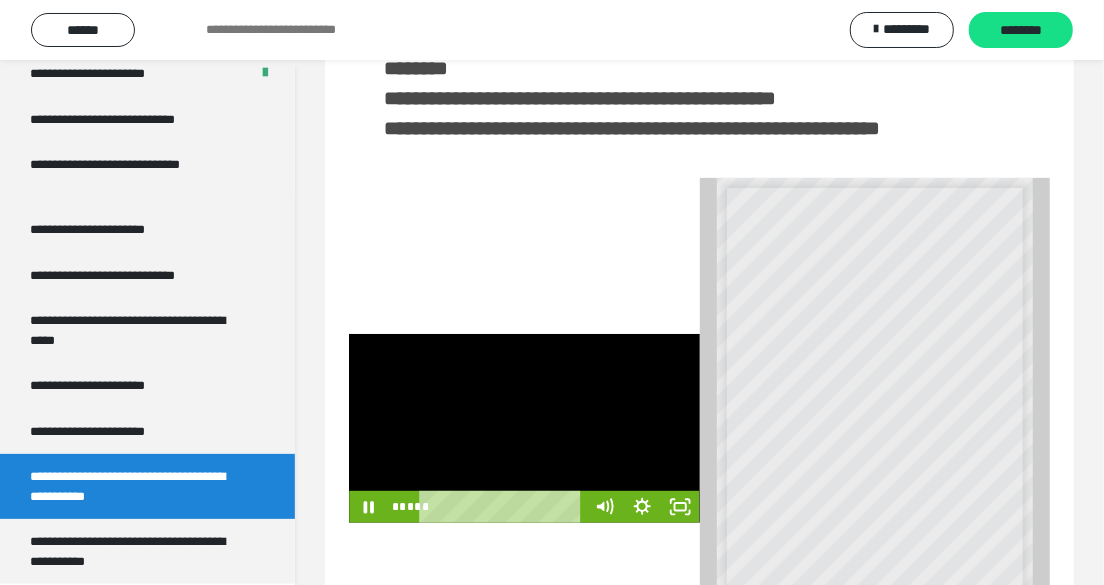 click at bounding box center [524, 428] 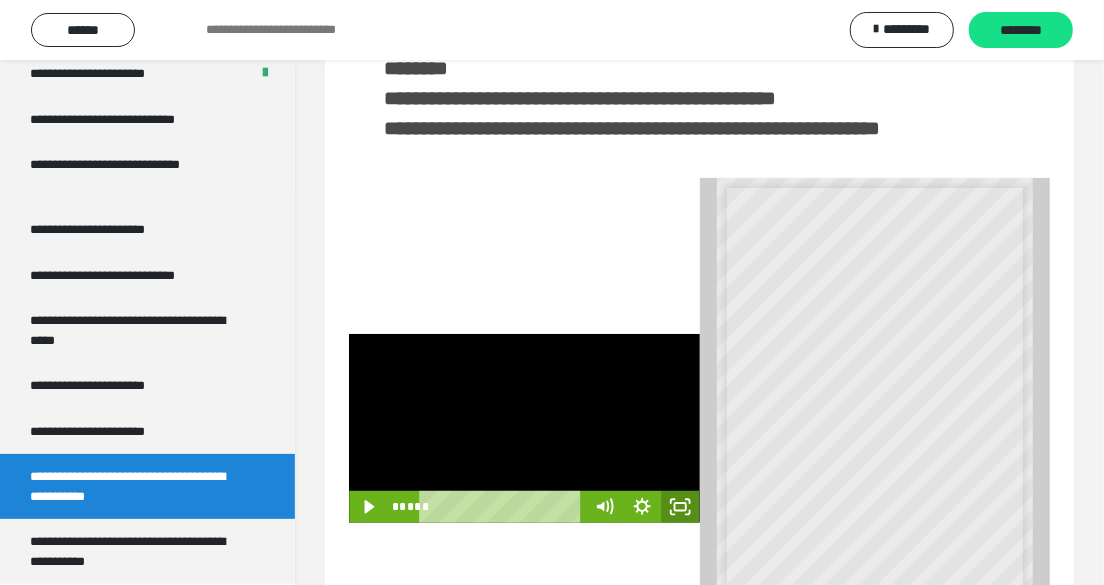 click 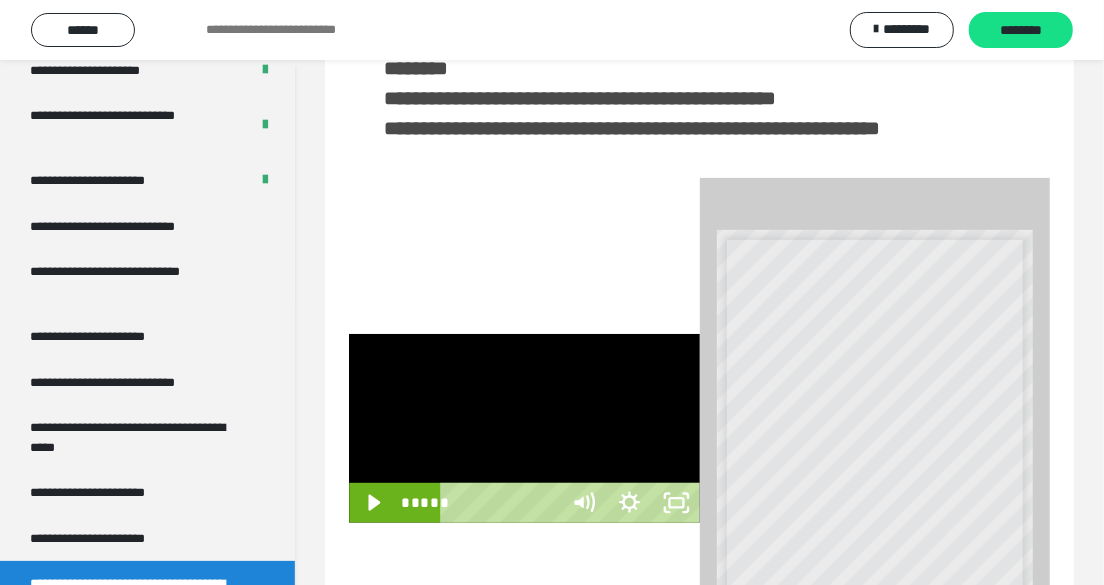scroll, scrollTop: 3817, scrollLeft: 0, axis: vertical 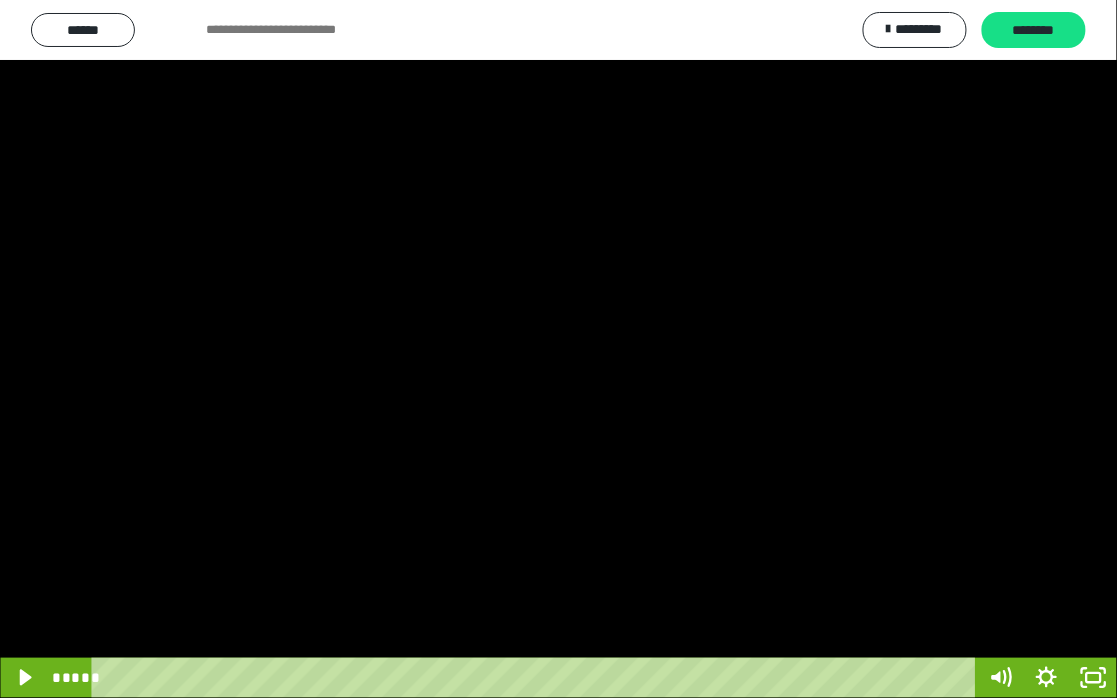 click at bounding box center [558, 349] 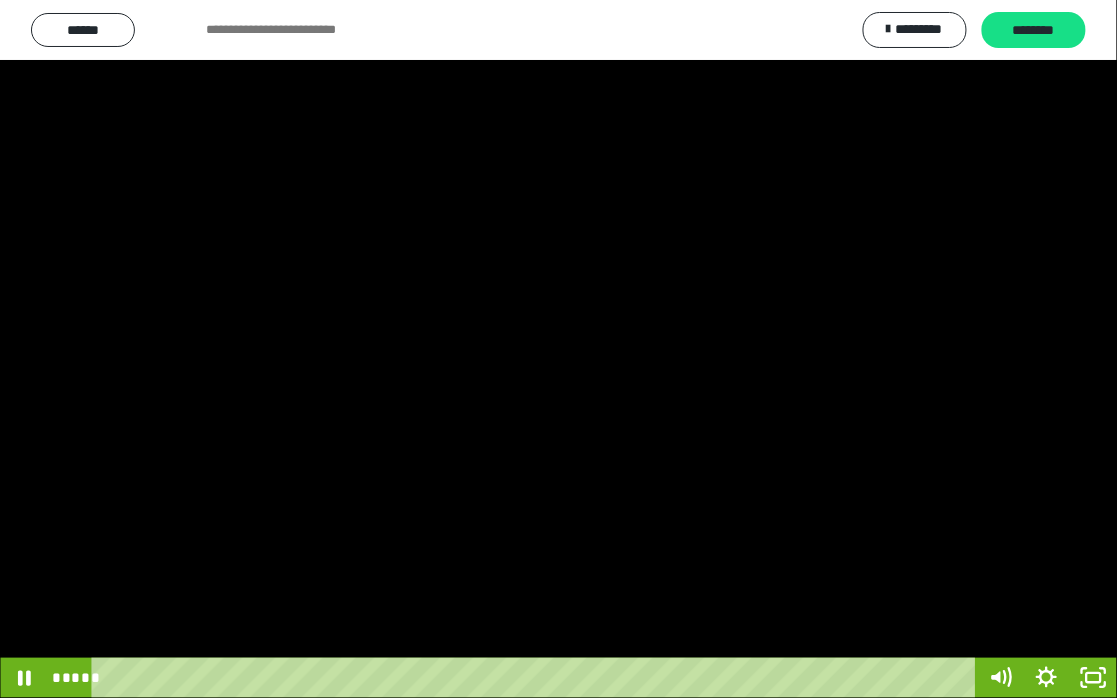 click at bounding box center (558, 349) 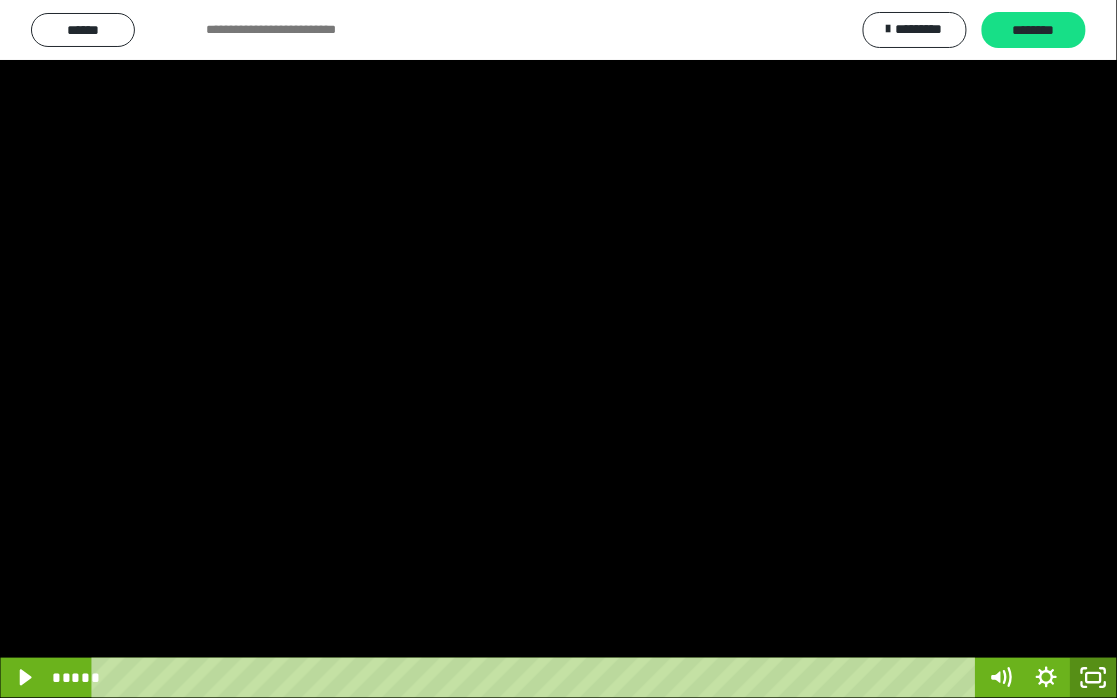 click 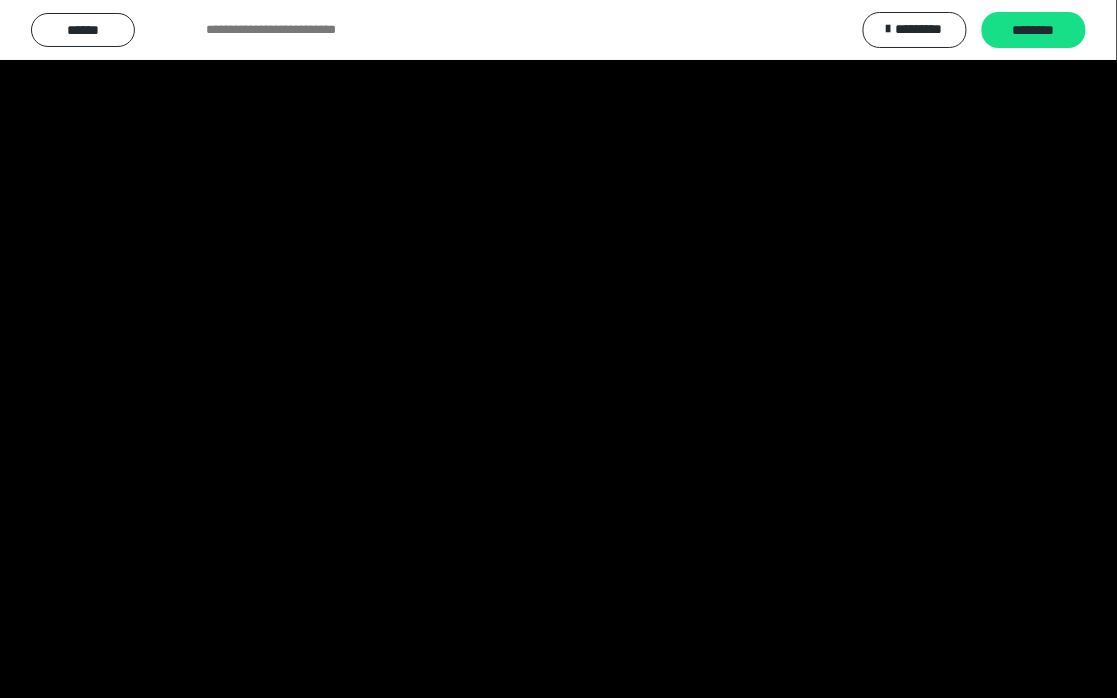 scroll, scrollTop: 3931, scrollLeft: 0, axis: vertical 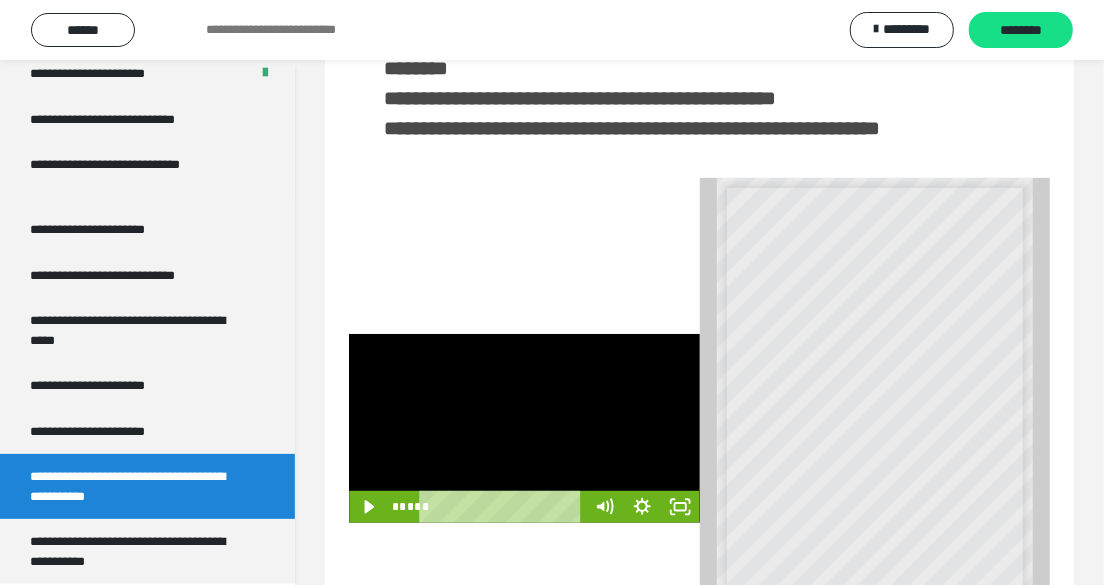 click at bounding box center (524, 428) 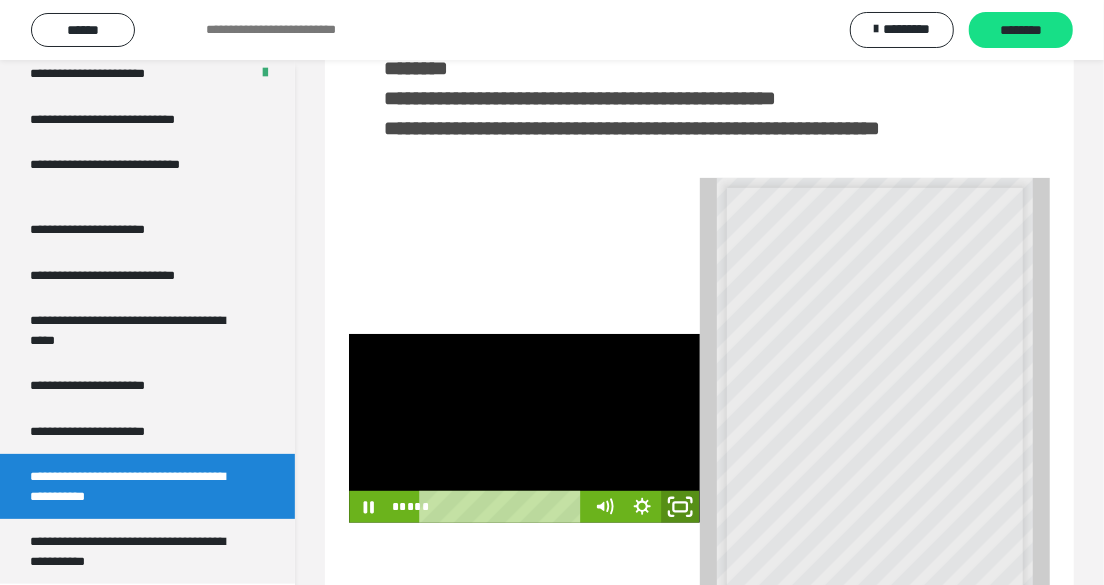 click 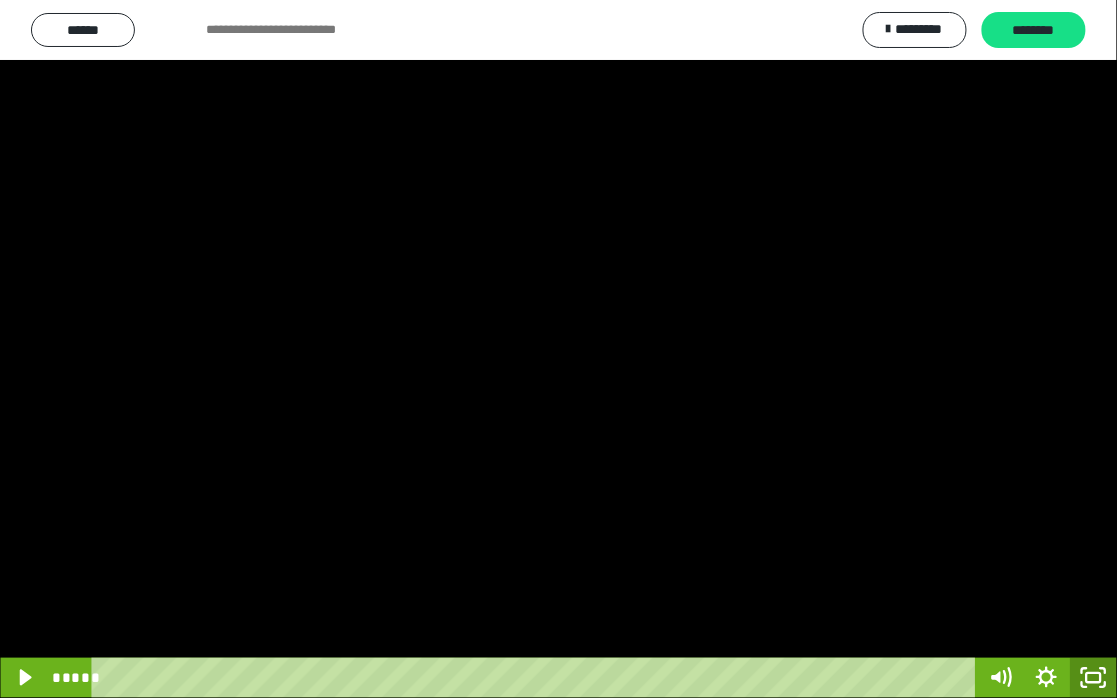 click 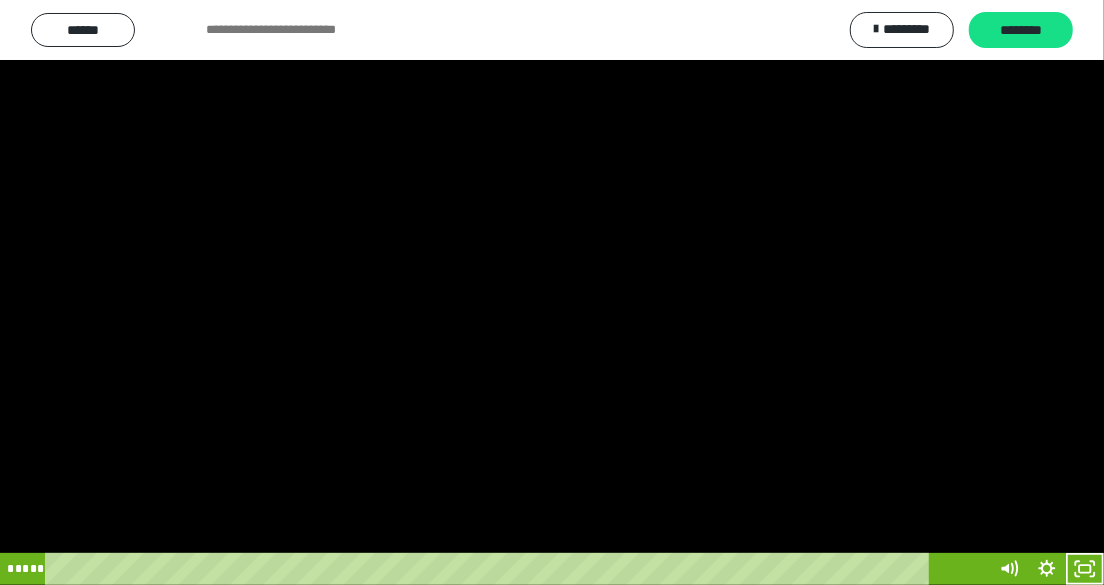 scroll, scrollTop: 3931, scrollLeft: 0, axis: vertical 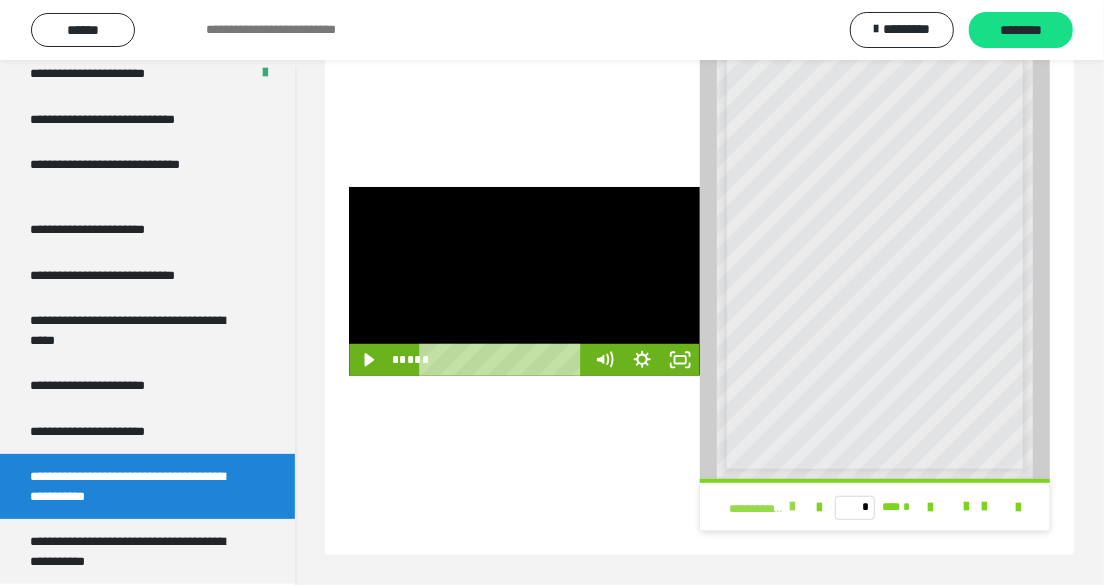 click at bounding box center [792, 507] 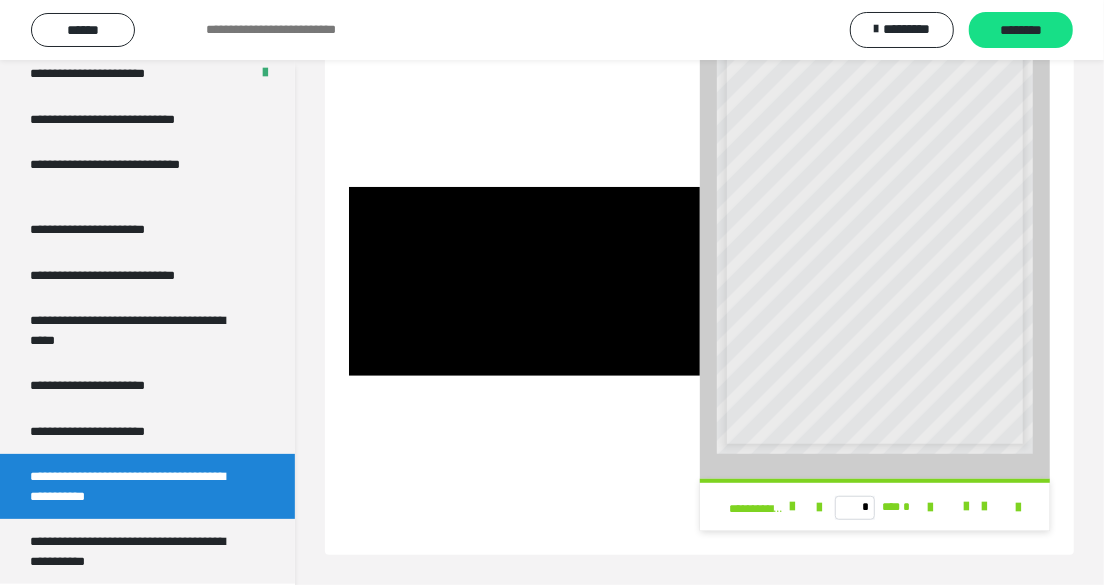 scroll, scrollTop: 26, scrollLeft: 0, axis: vertical 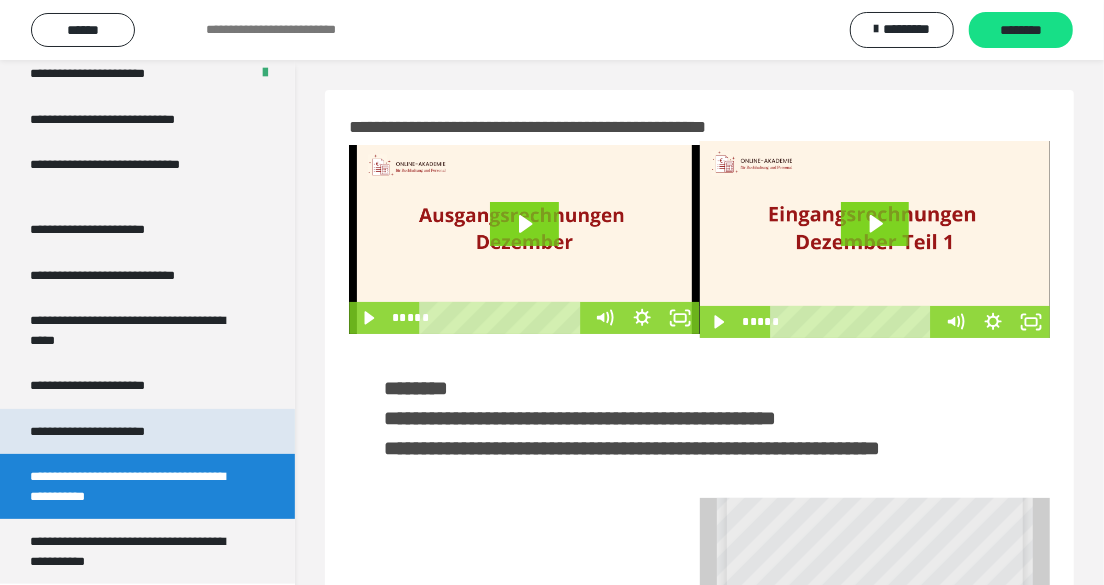 click on "**********" at bounding box center [111, 432] 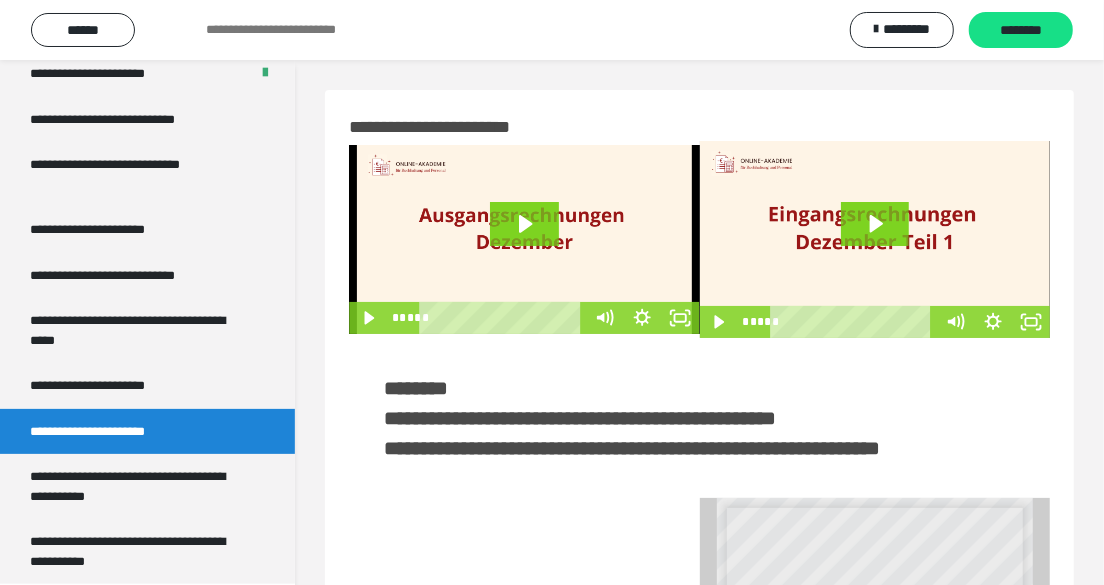 scroll, scrollTop: 0, scrollLeft: 0, axis: both 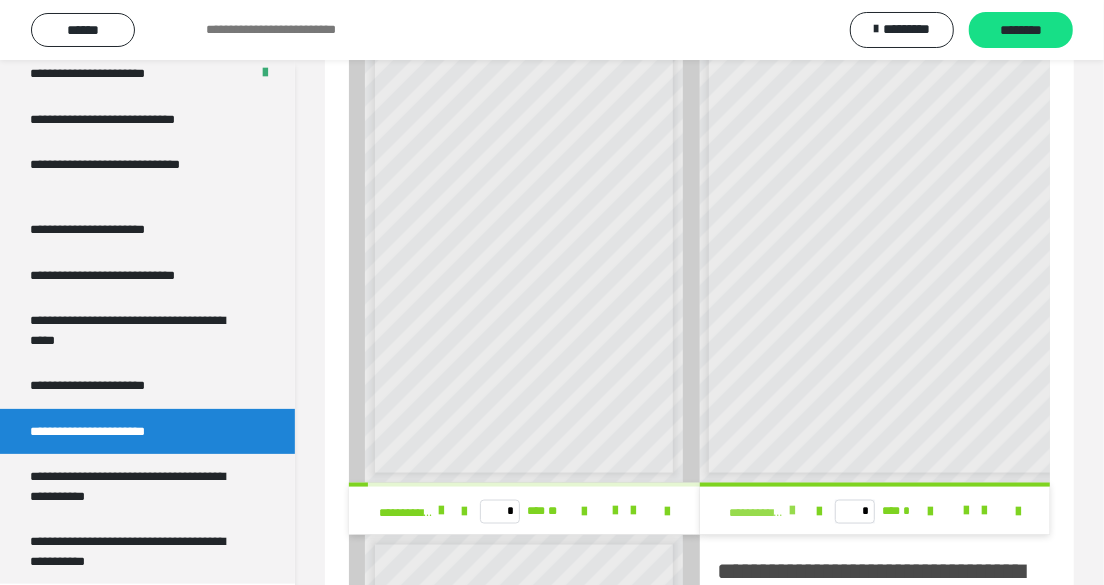 click at bounding box center [792, 511] 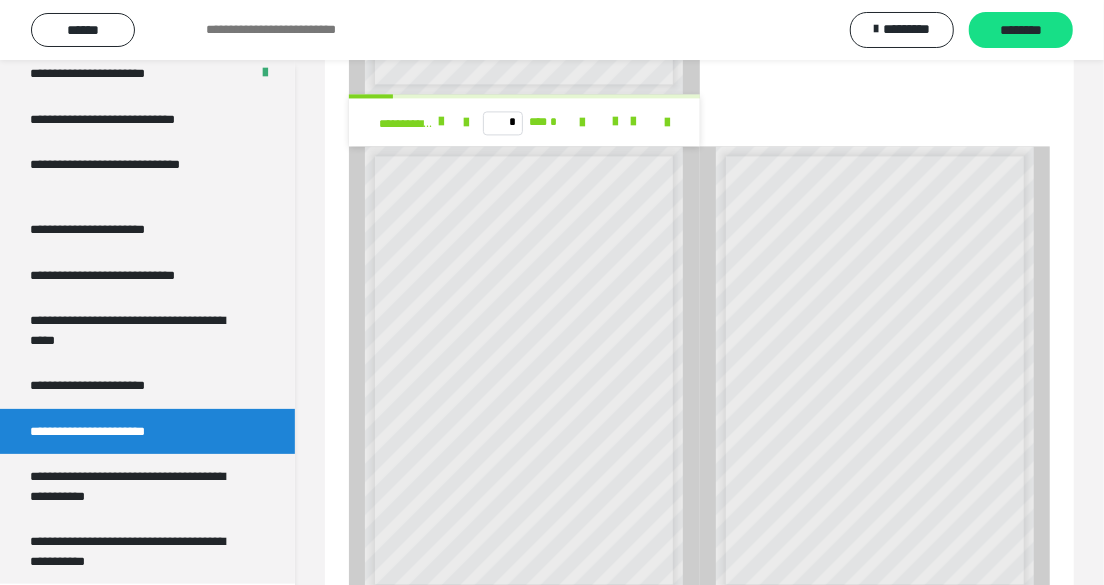 scroll, scrollTop: 2181, scrollLeft: 0, axis: vertical 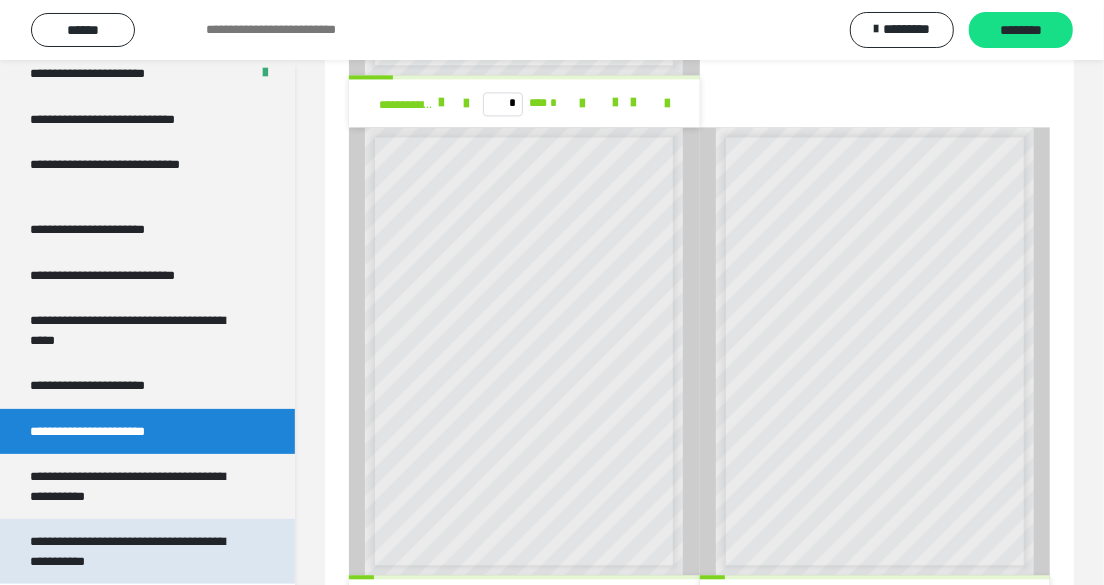 click on "**********" at bounding box center [133, 551] 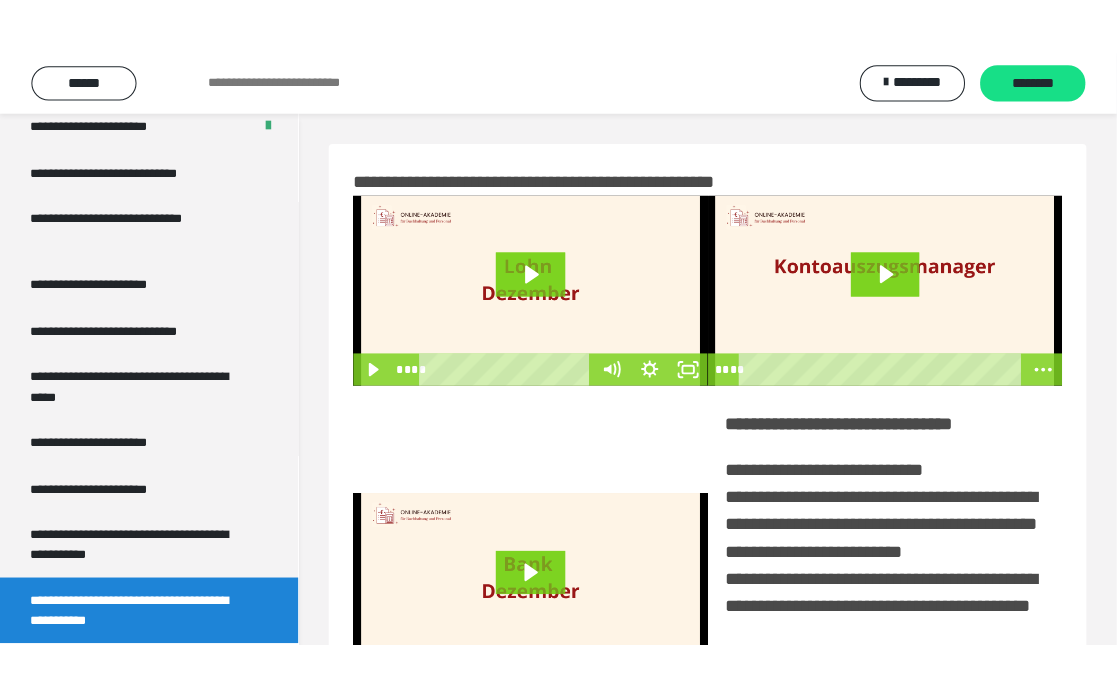 scroll, scrollTop: 0, scrollLeft: 0, axis: both 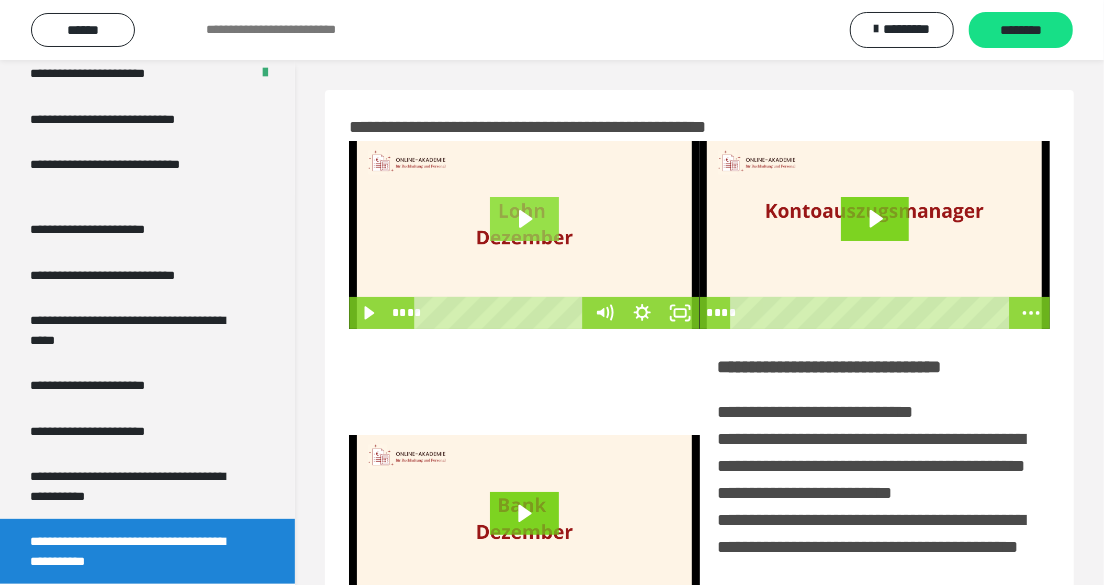 click 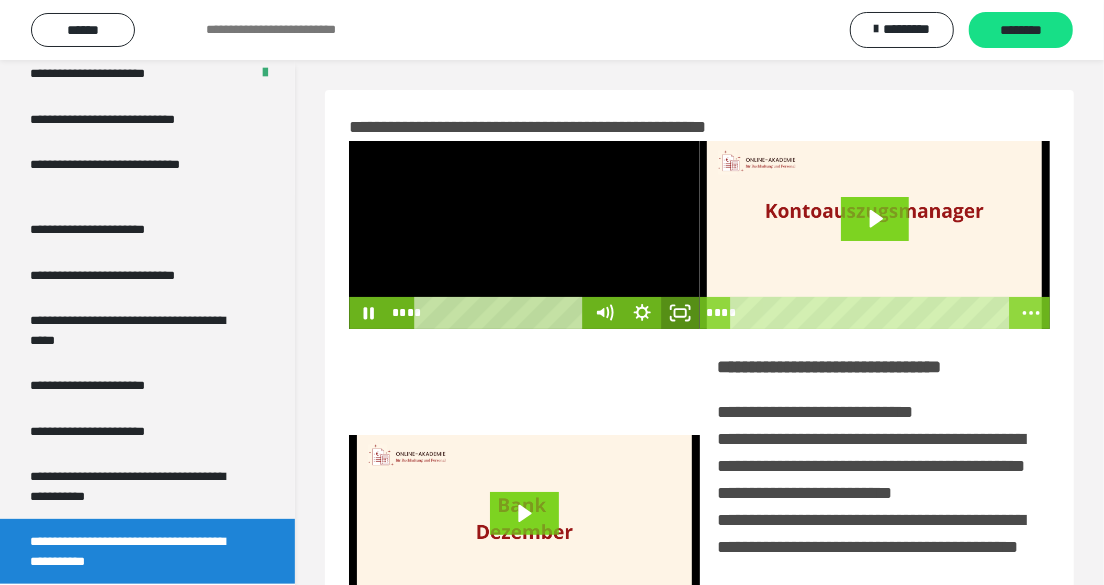 click 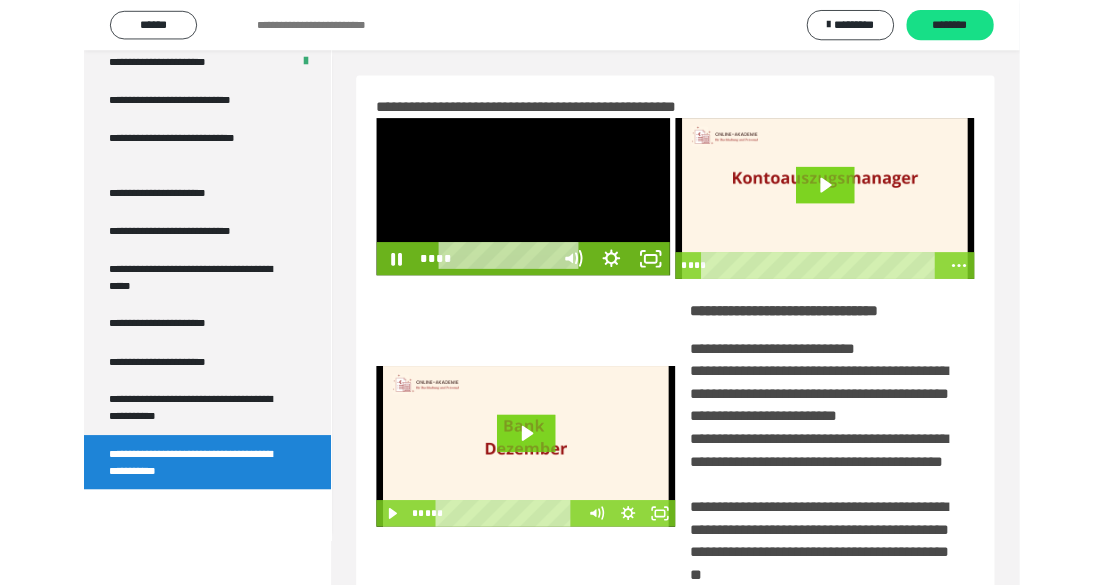 scroll, scrollTop: 3817, scrollLeft: 0, axis: vertical 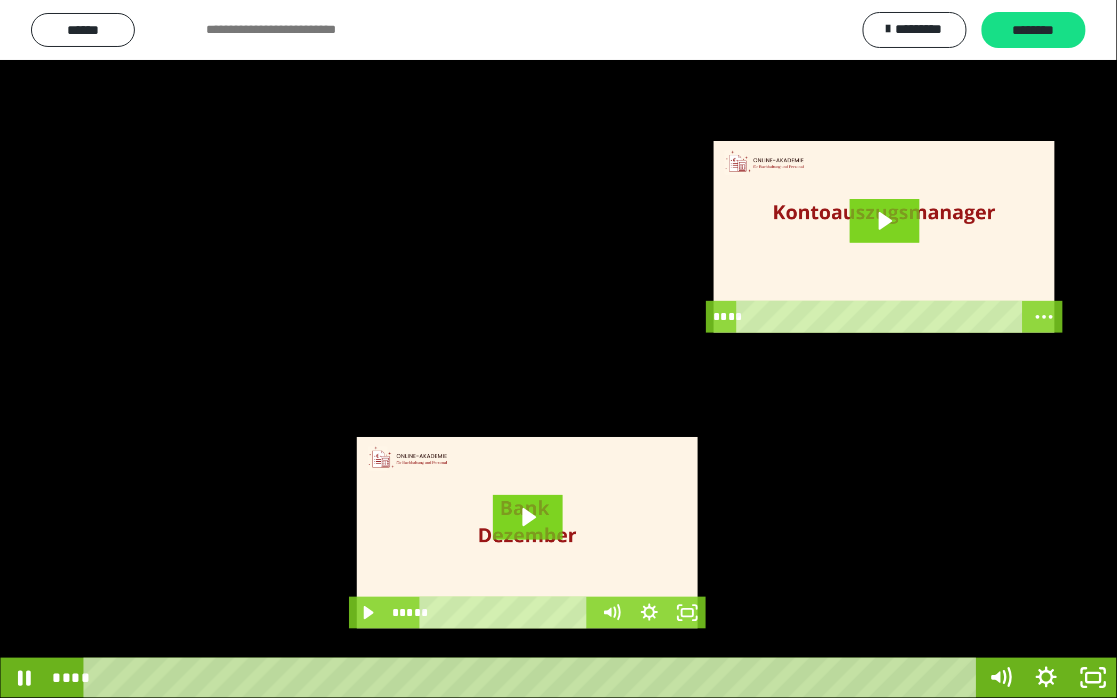 click at bounding box center (558, 349) 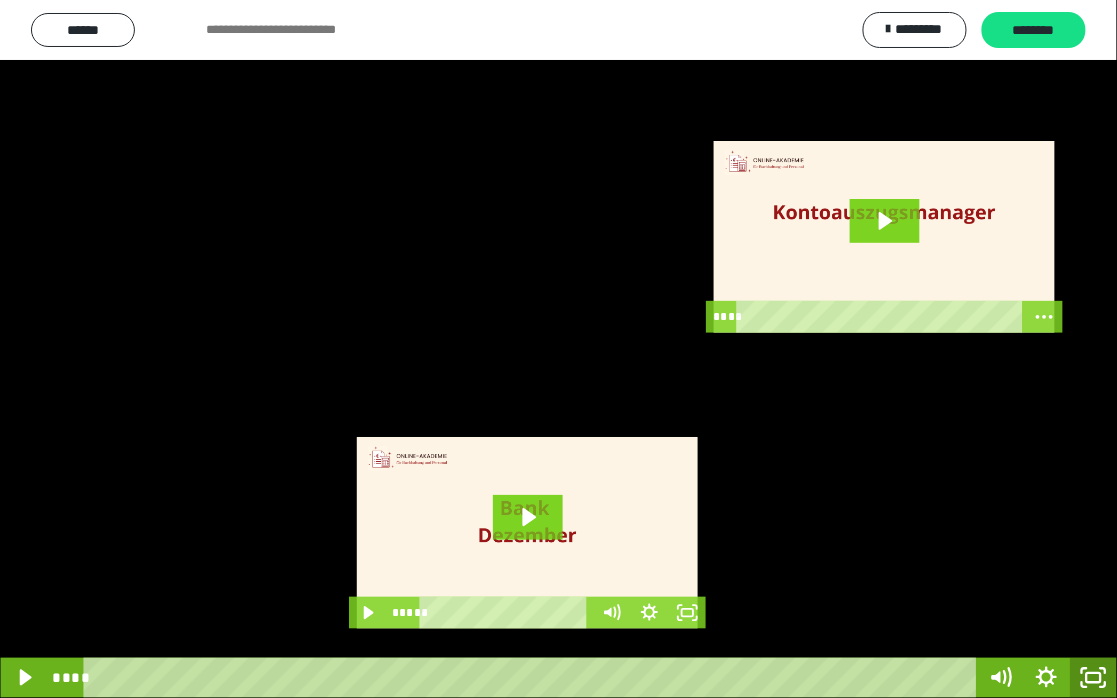 click 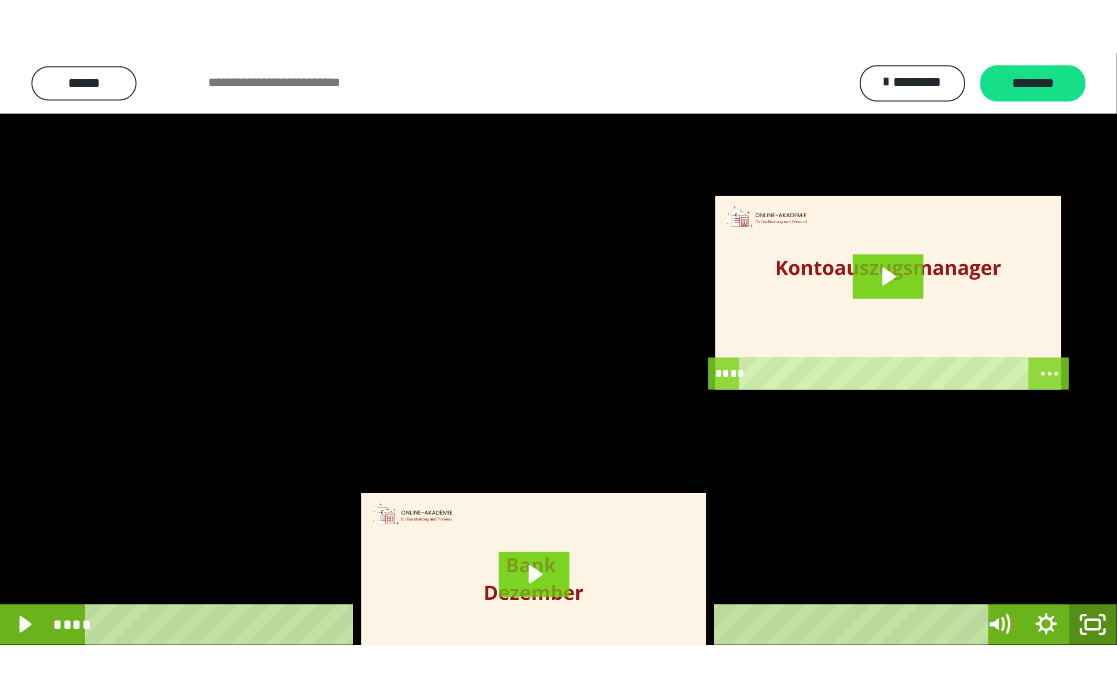scroll, scrollTop: 3931, scrollLeft: 0, axis: vertical 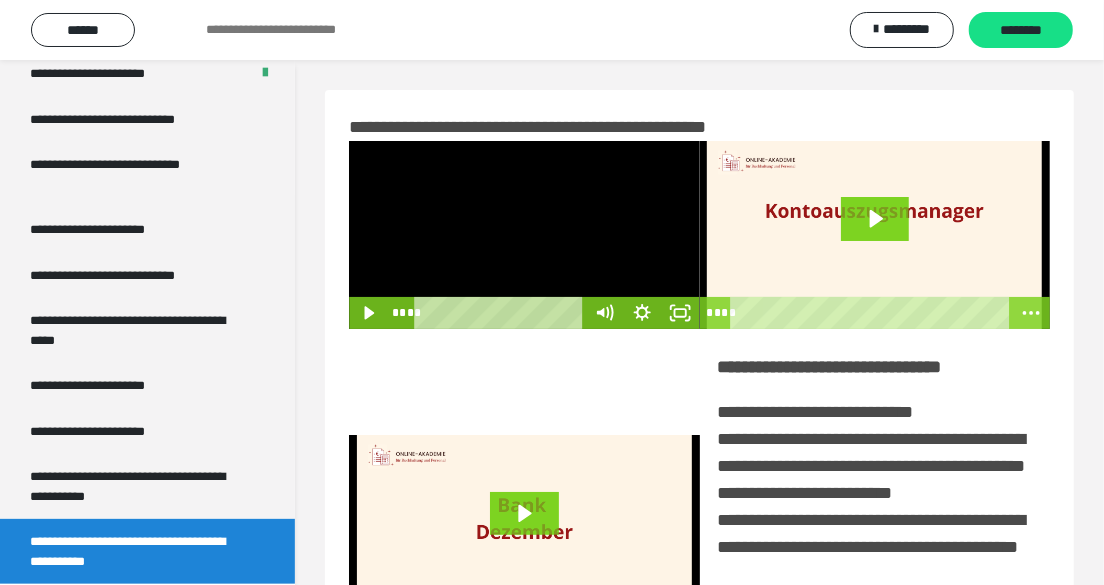click at bounding box center (524, 235) 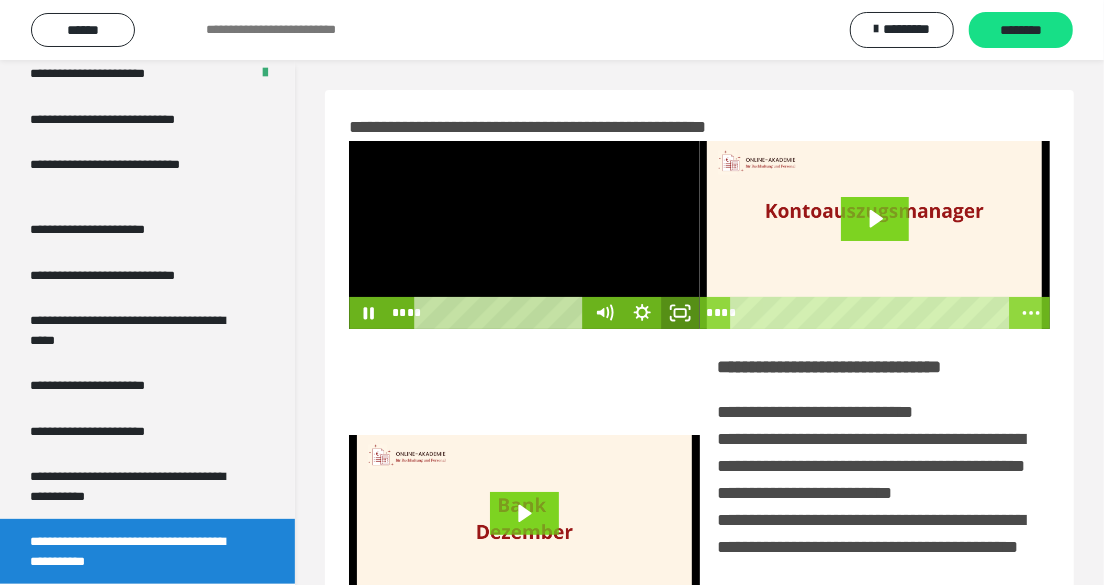 click 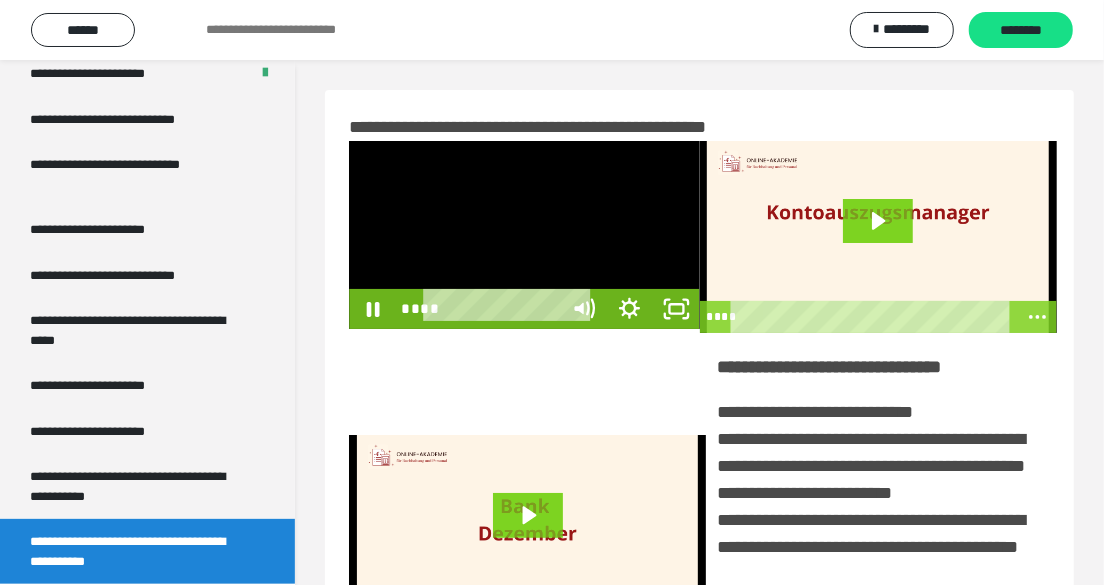 scroll, scrollTop: 3817, scrollLeft: 0, axis: vertical 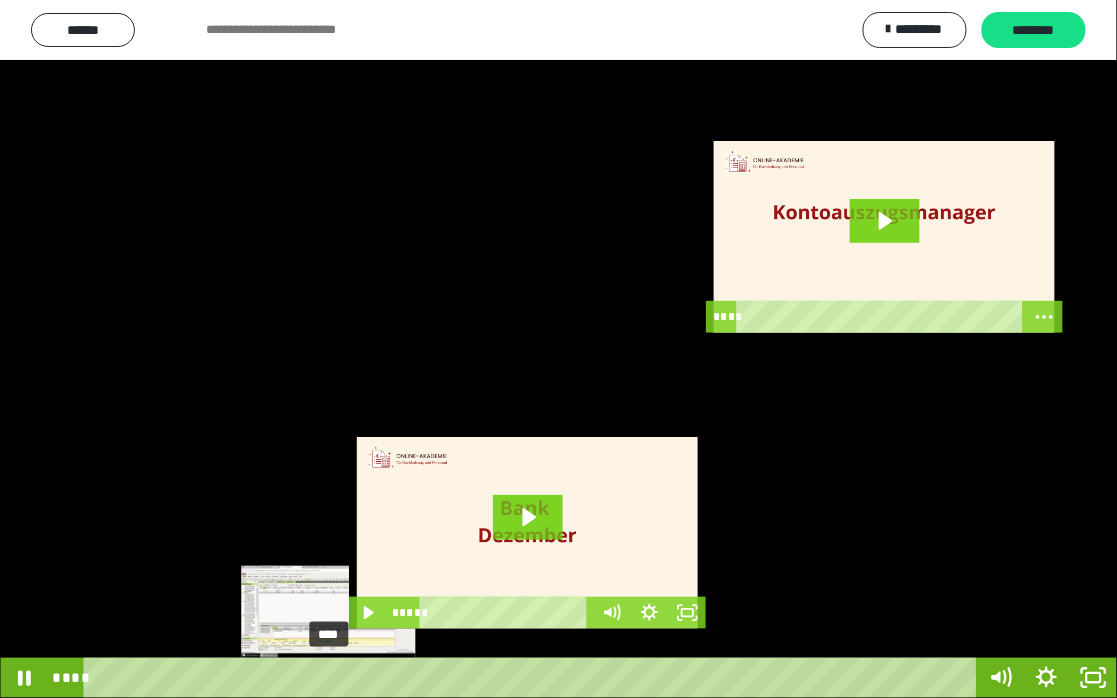 click on "****" at bounding box center (533, 678) 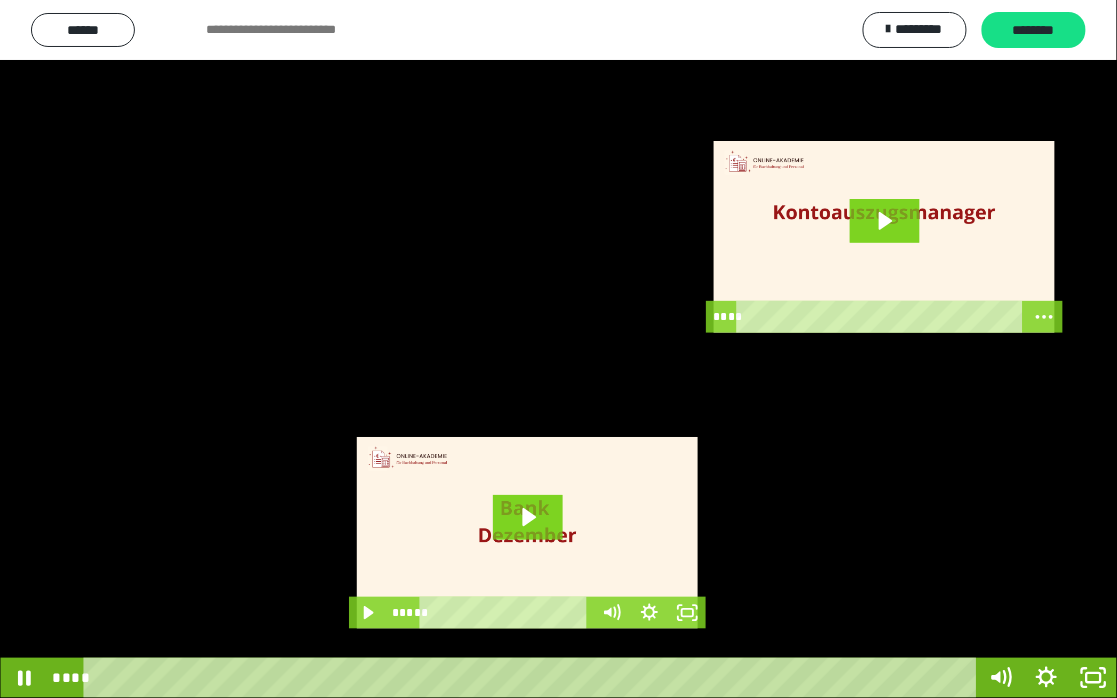 click at bounding box center [558, 349] 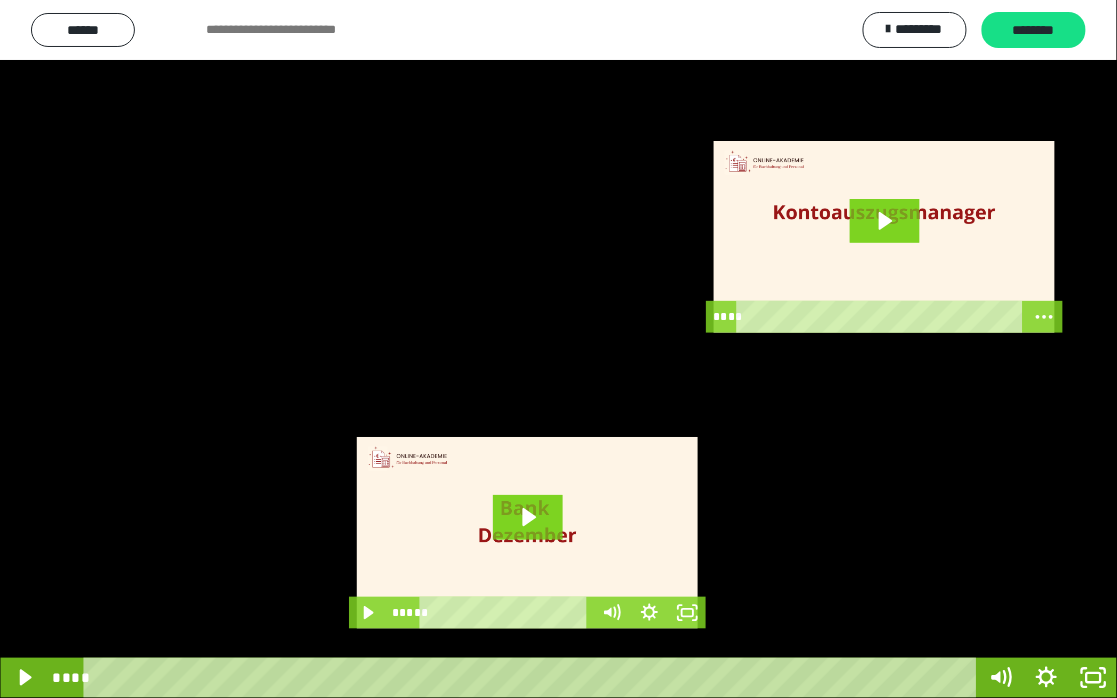click at bounding box center (558, 349) 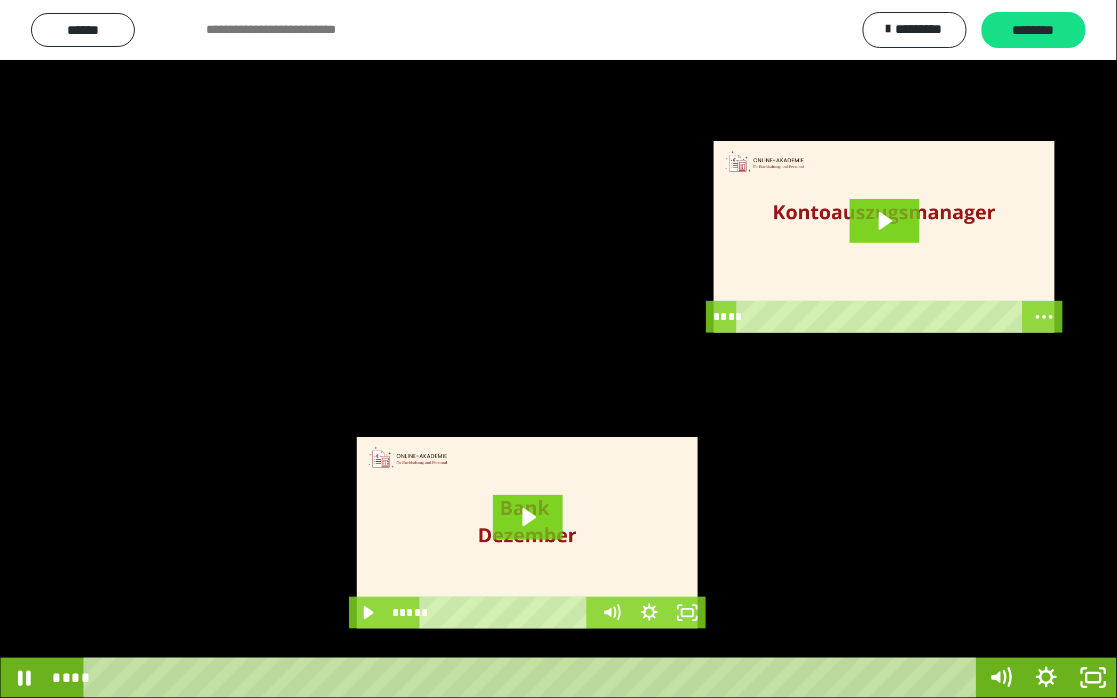 click at bounding box center (558, 349) 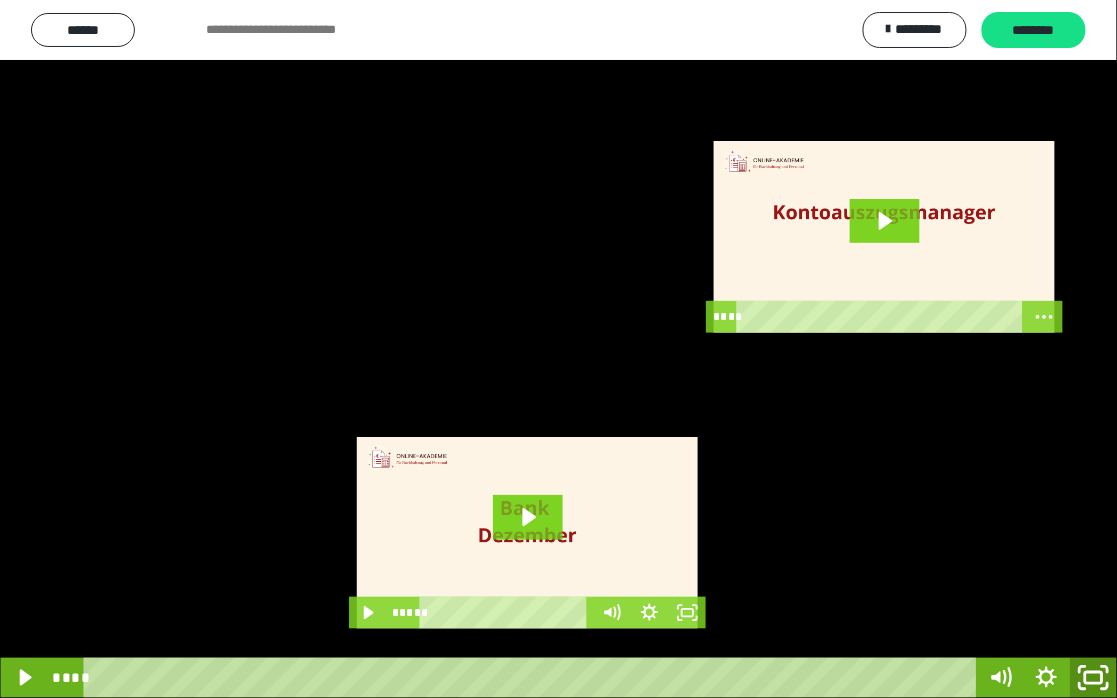 click 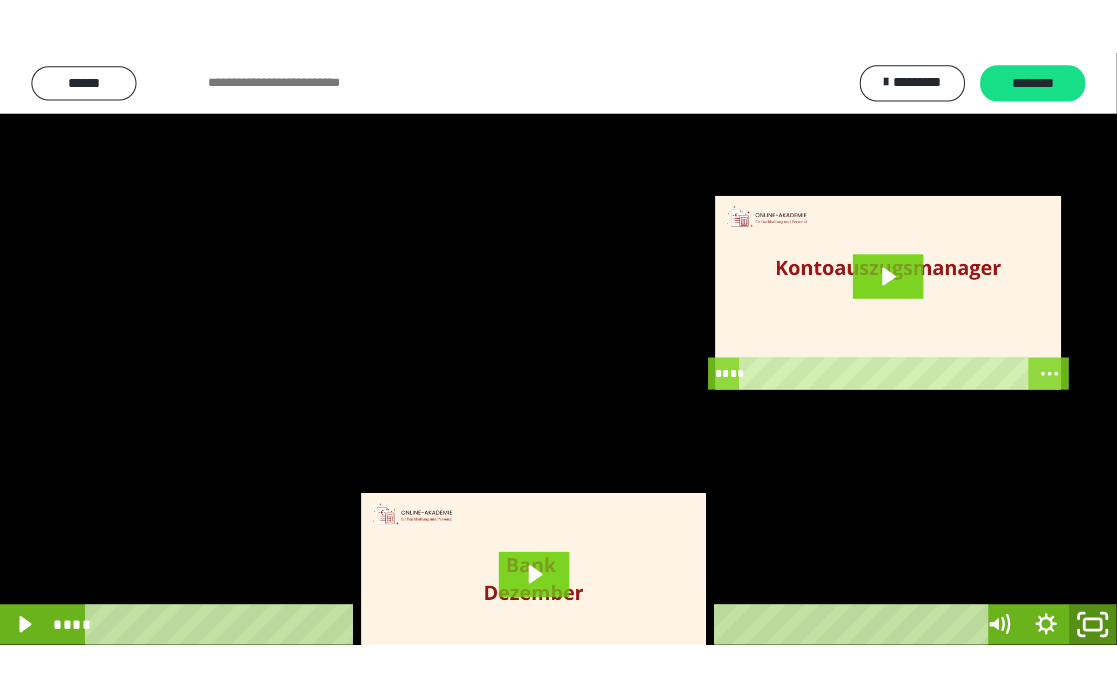 scroll, scrollTop: 3931, scrollLeft: 0, axis: vertical 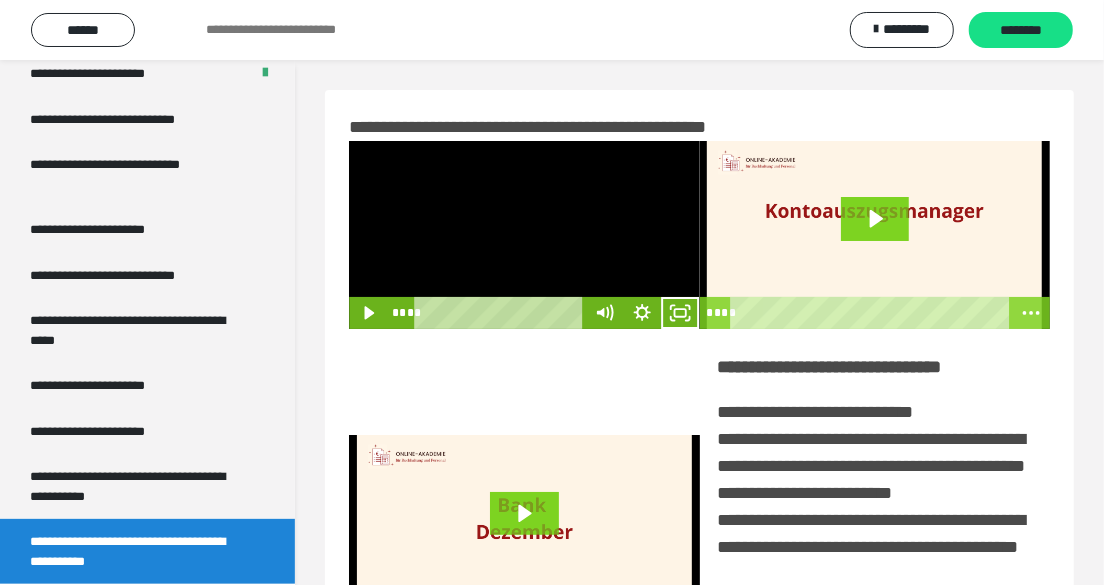 click at bounding box center (524, 235) 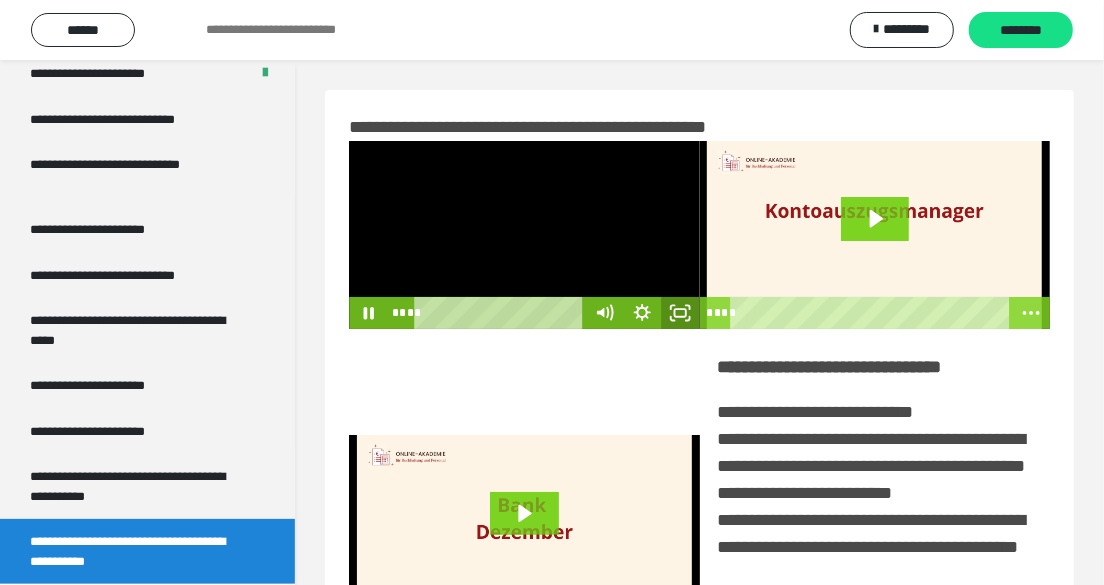 click 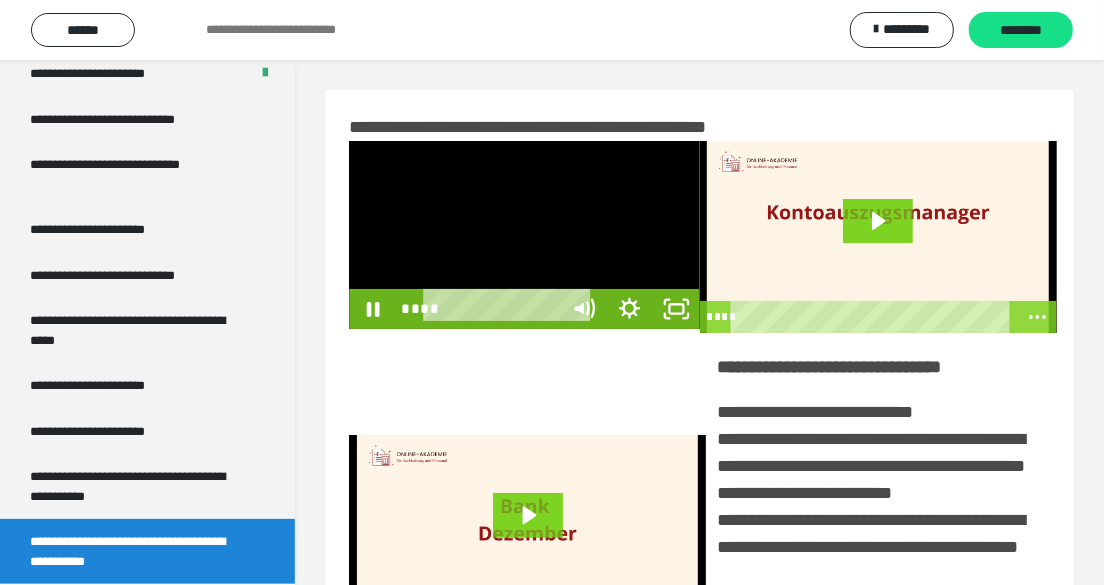 scroll, scrollTop: 3817, scrollLeft: 0, axis: vertical 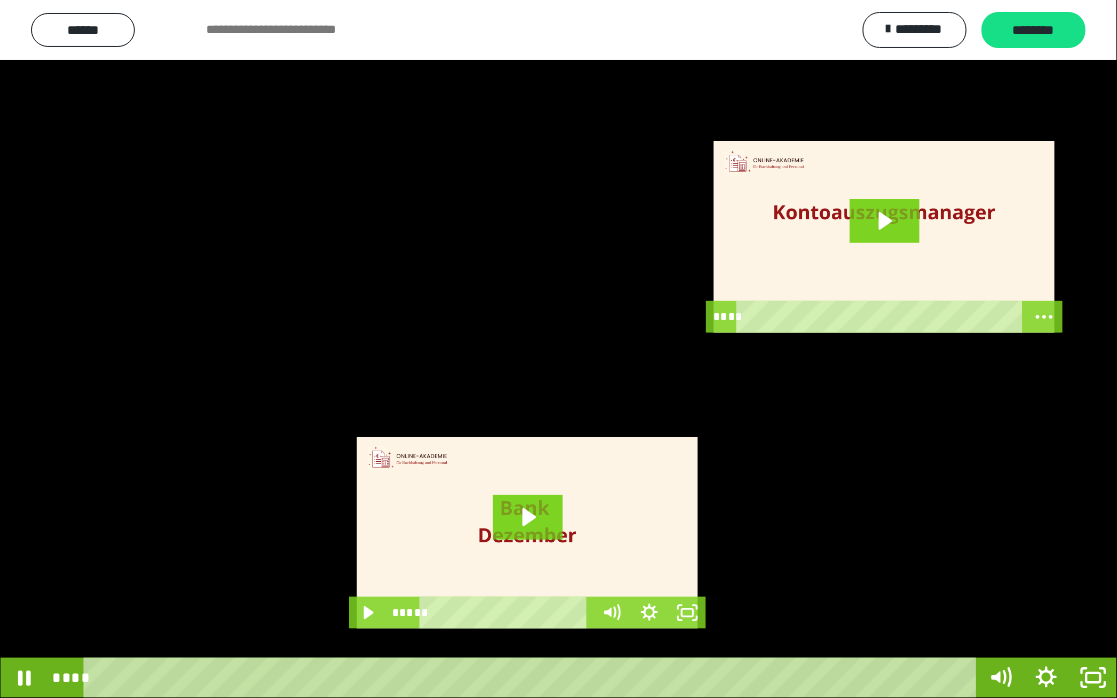 click at bounding box center (558, 349) 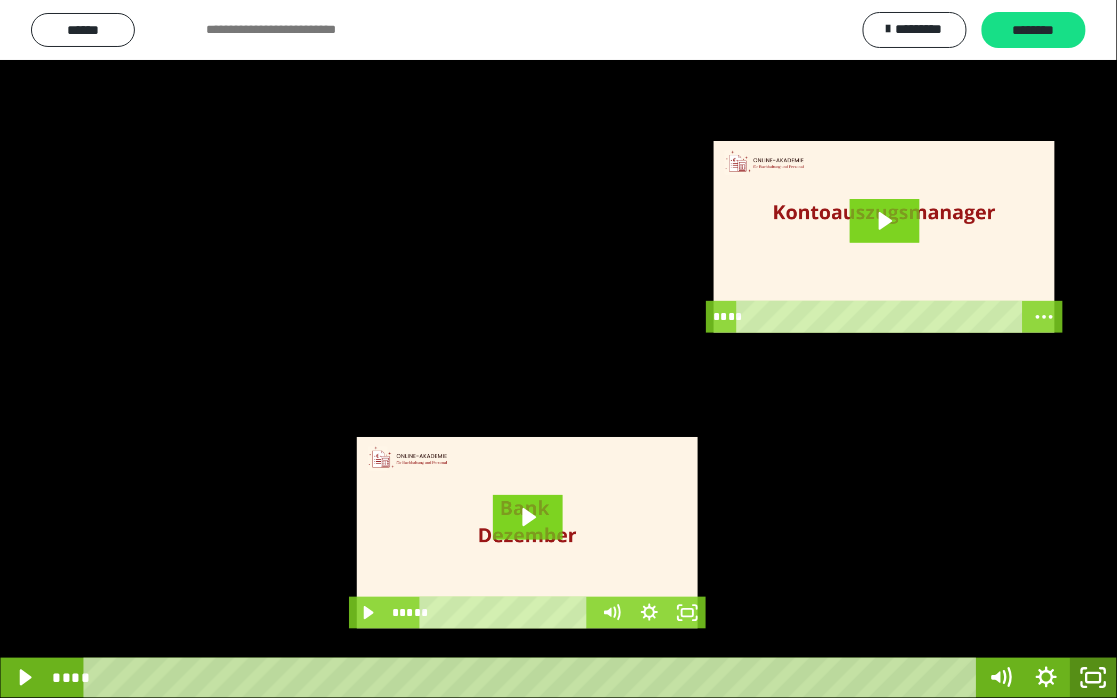 click 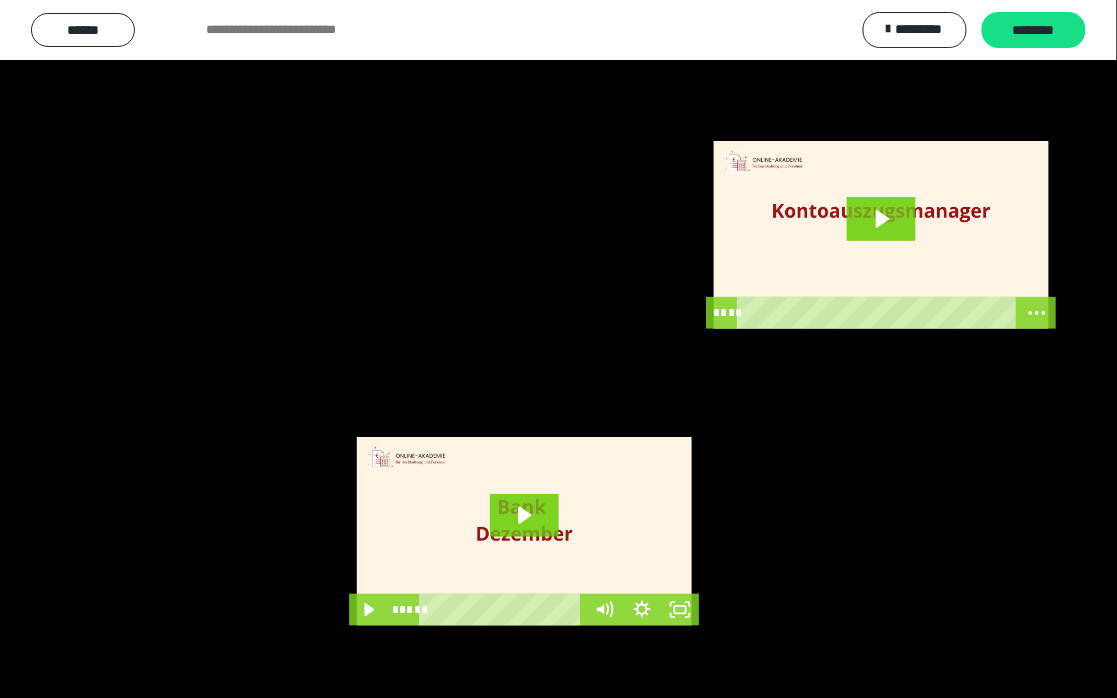 scroll, scrollTop: 3931, scrollLeft: 0, axis: vertical 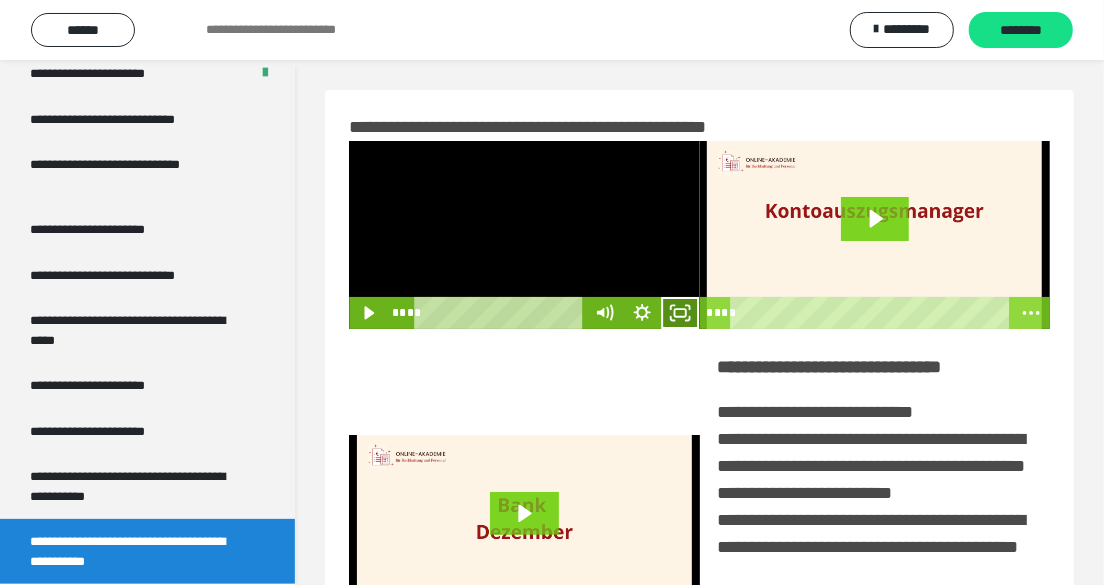 click 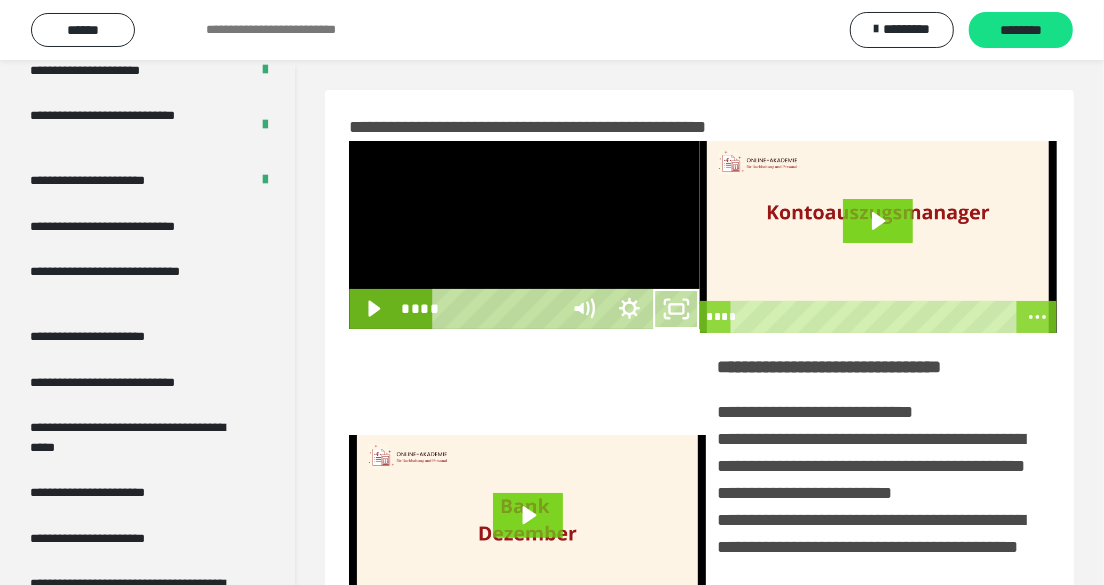 scroll, scrollTop: 3817, scrollLeft: 0, axis: vertical 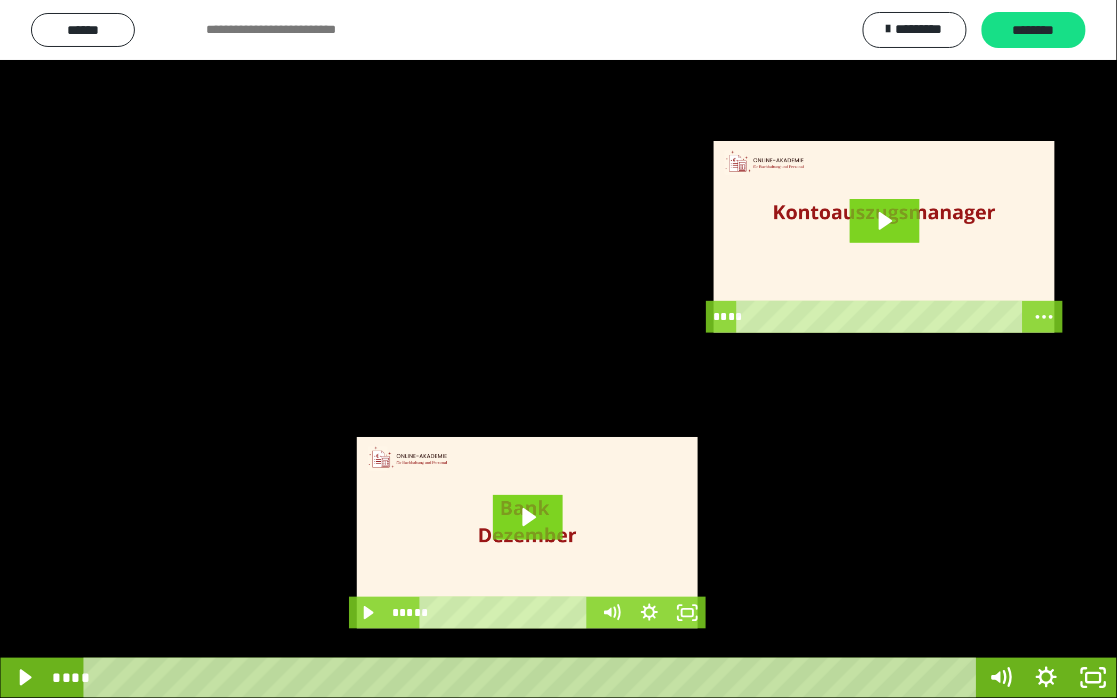 click at bounding box center (558, 349) 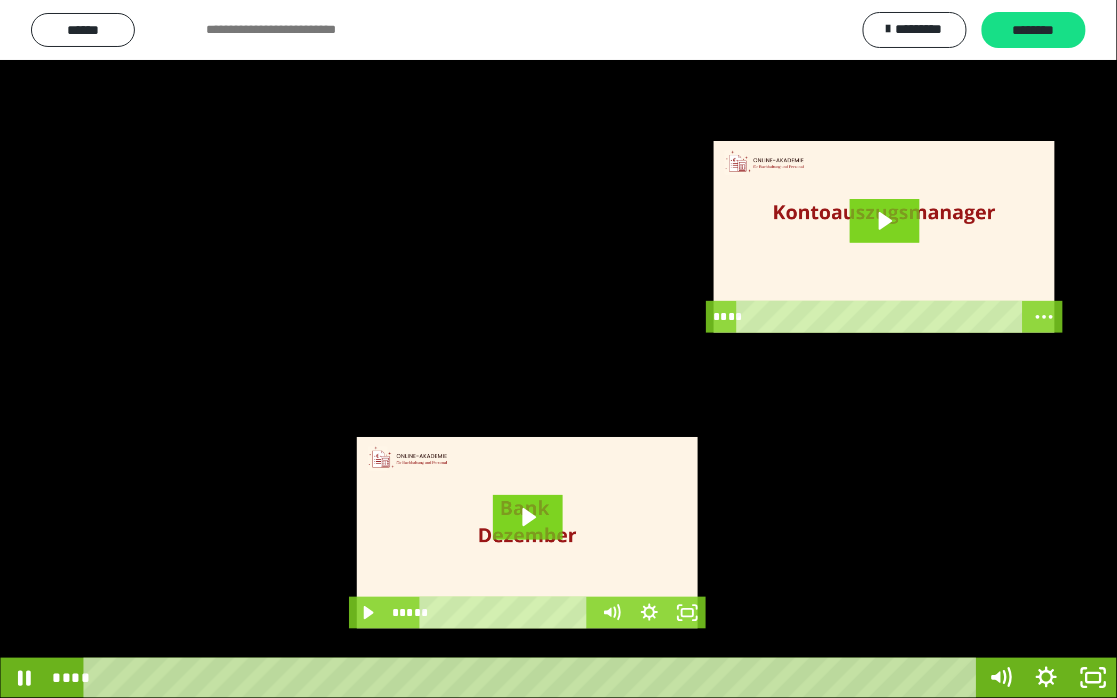 click at bounding box center [558, 349] 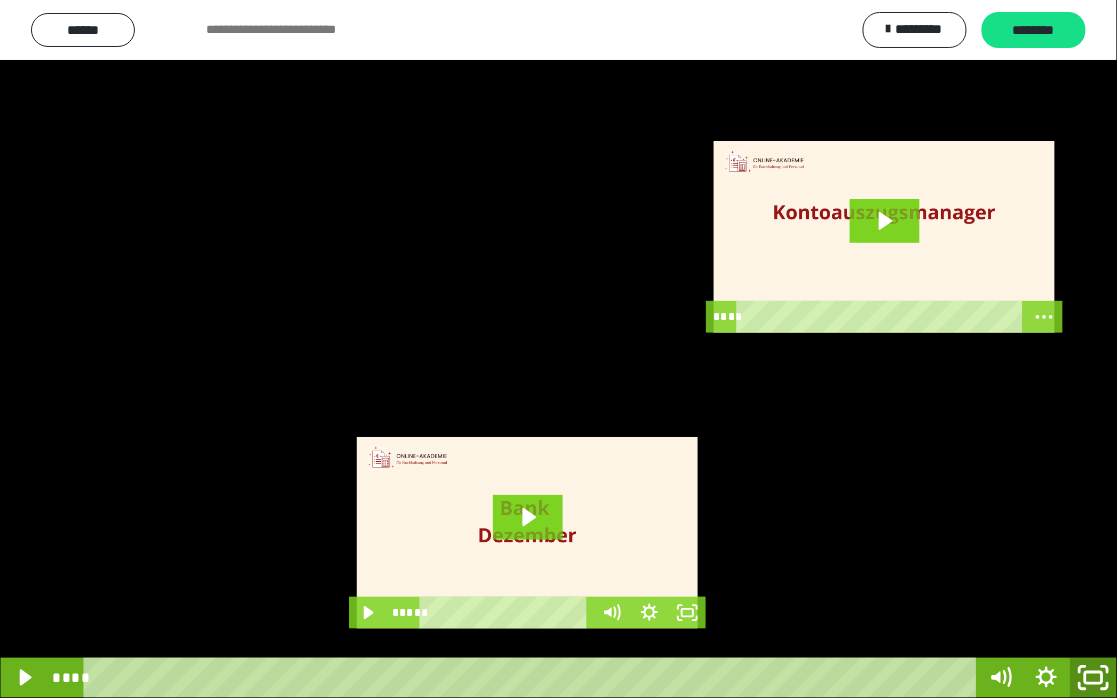 click 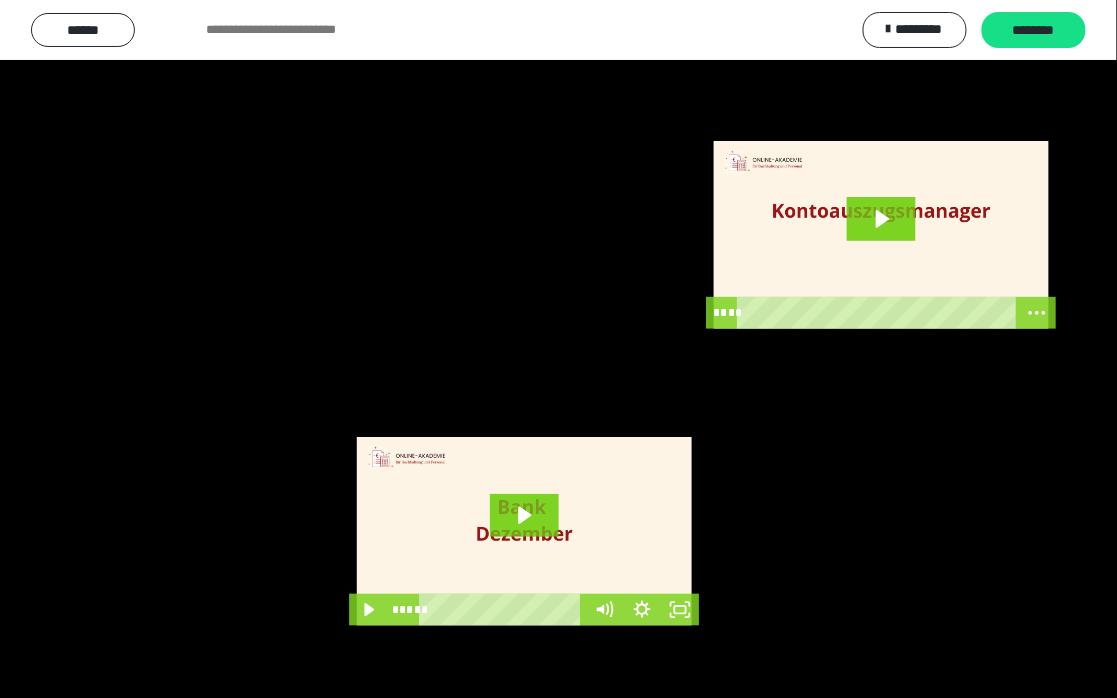 scroll, scrollTop: 3931, scrollLeft: 0, axis: vertical 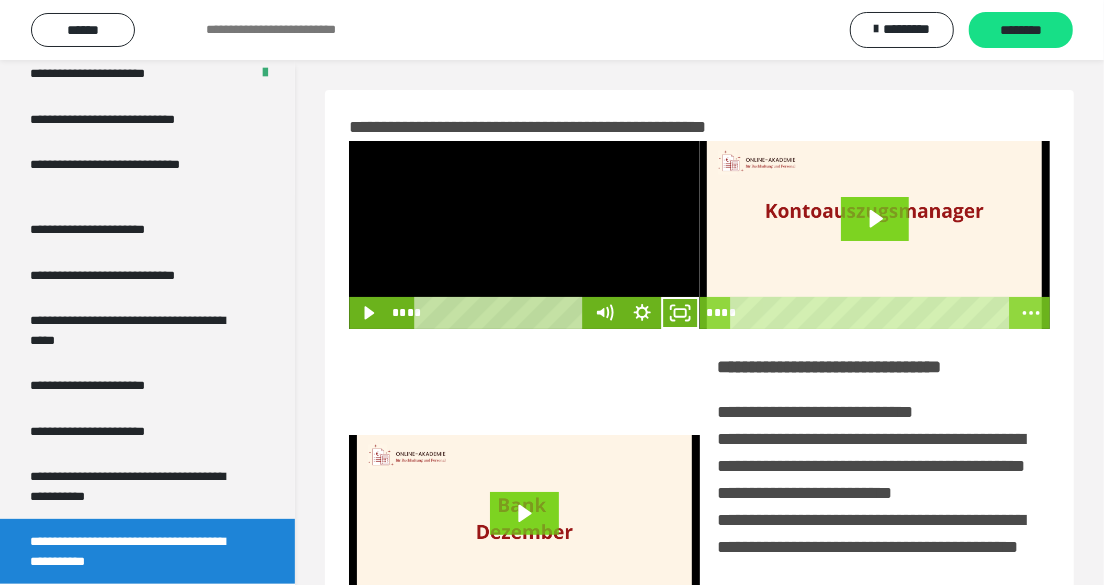 click at bounding box center (524, 235) 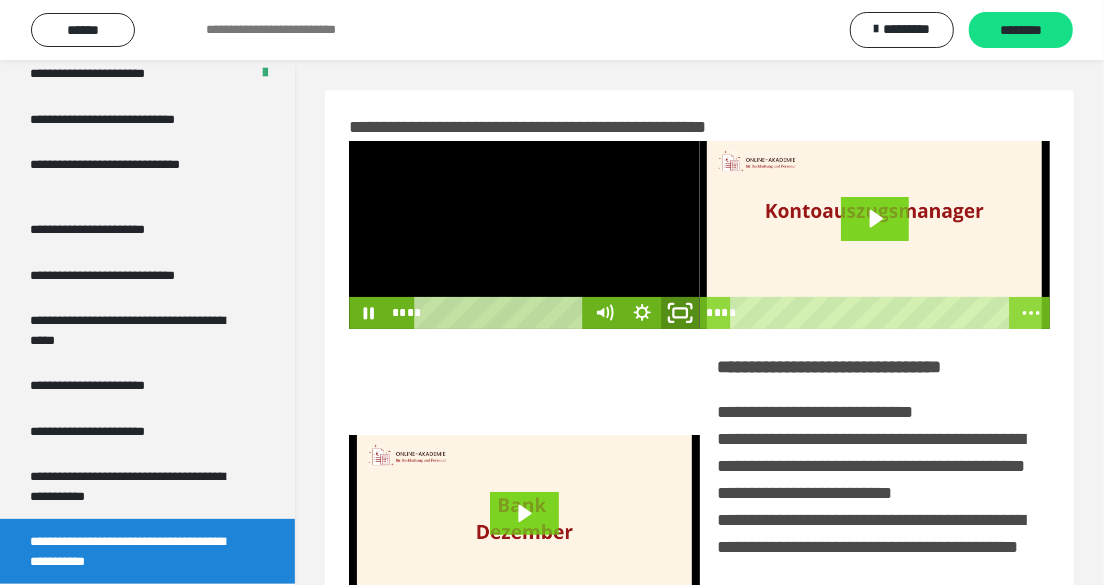 click 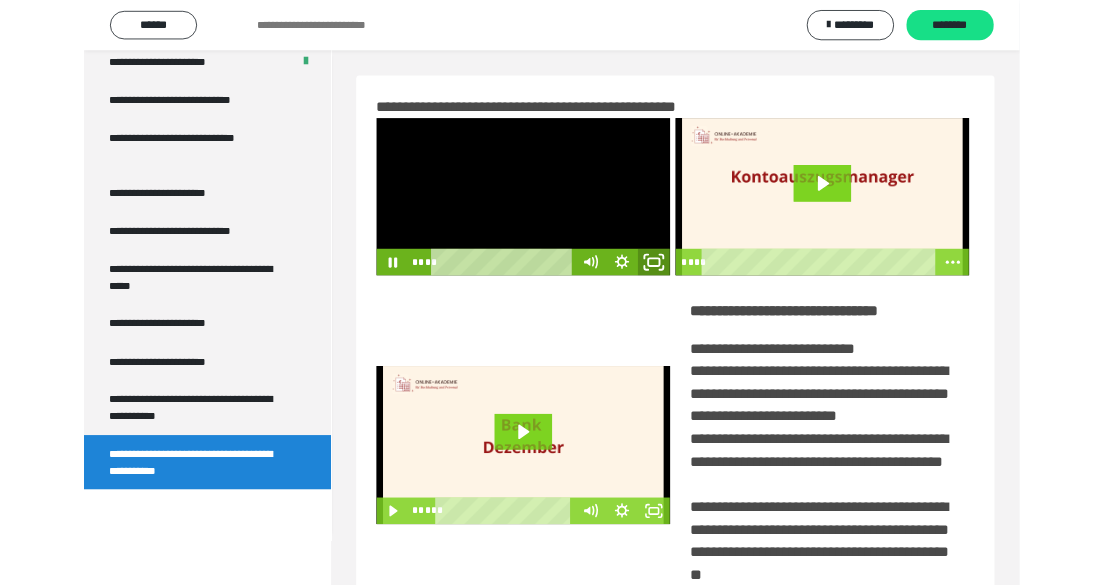 scroll, scrollTop: 3817, scrollLeft: 0, axis: vertical 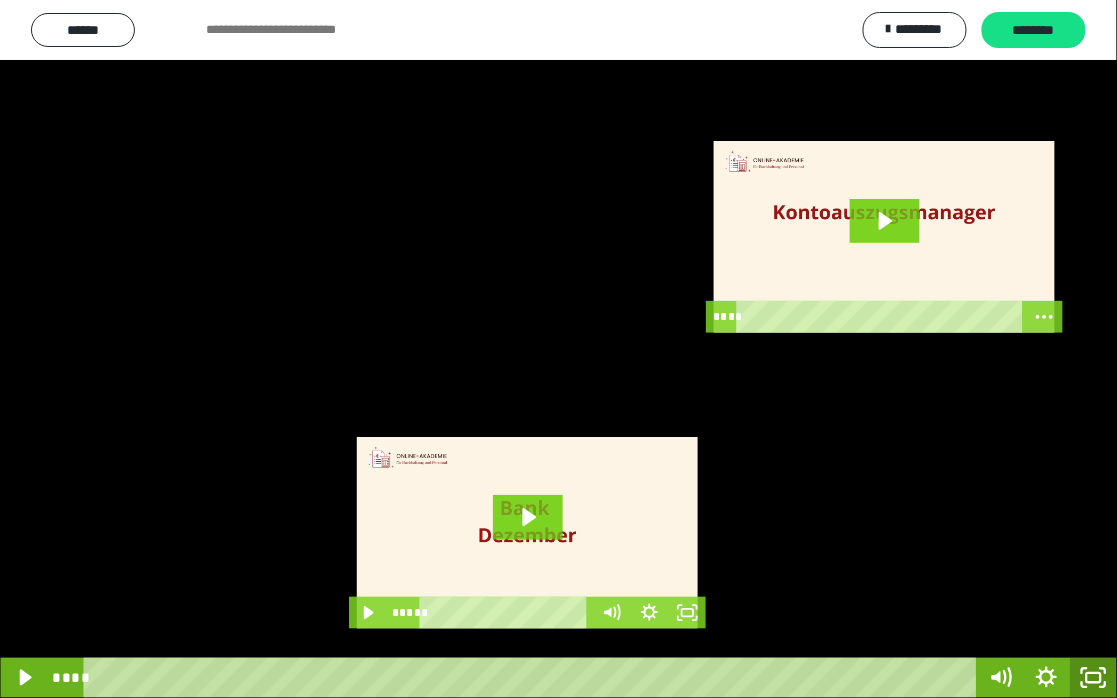 click 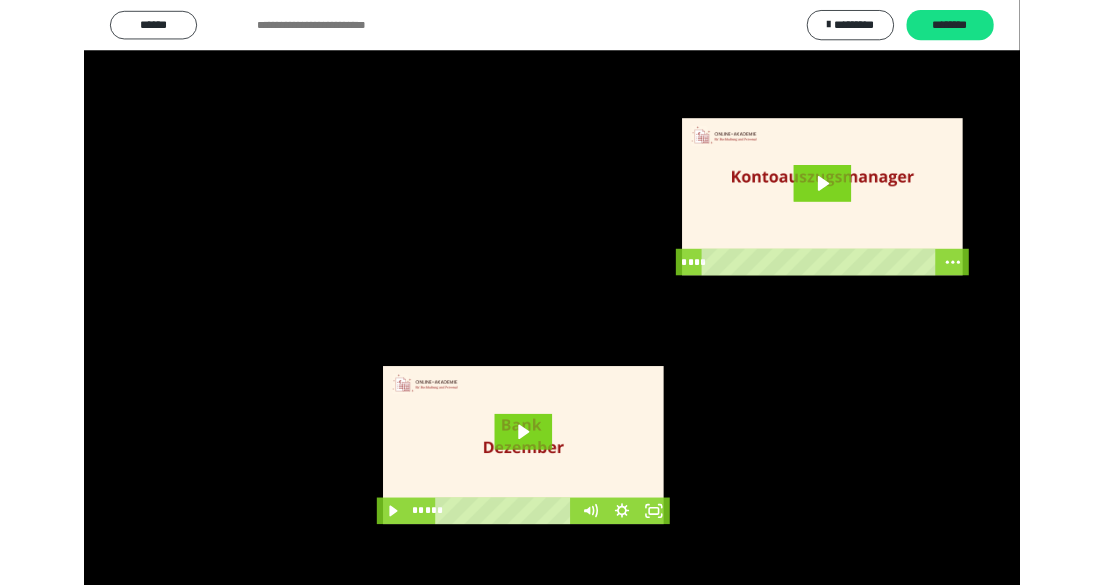scroll, scrollTop: 3931, scrollLeft: 0, axis: vertical 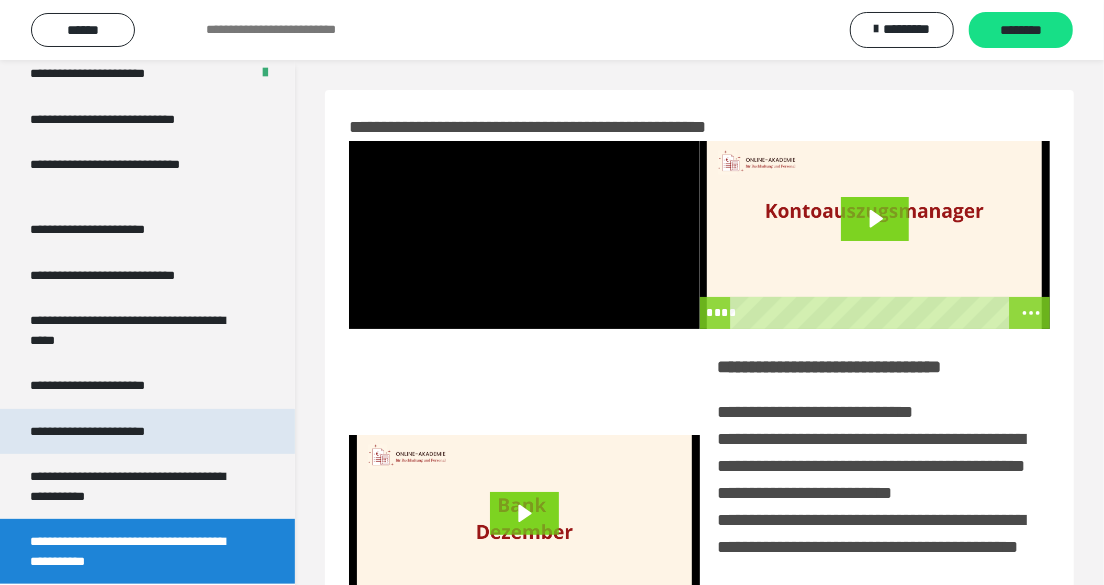 click on "**********" at bounding box center [111, 432] 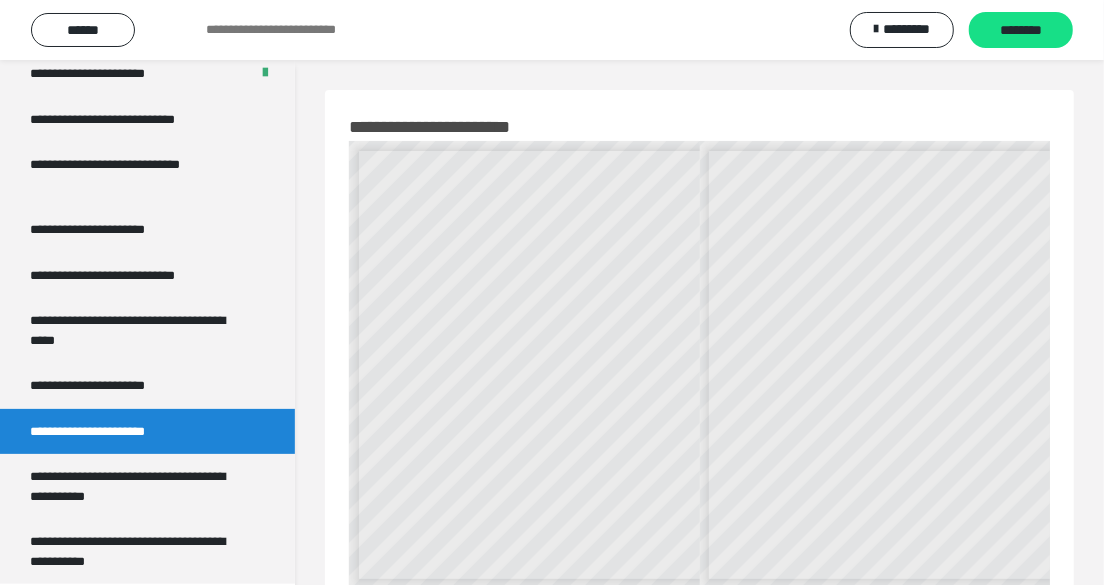 scroll, scrollTop: 6, scrollLeft: 0, axis: vertical 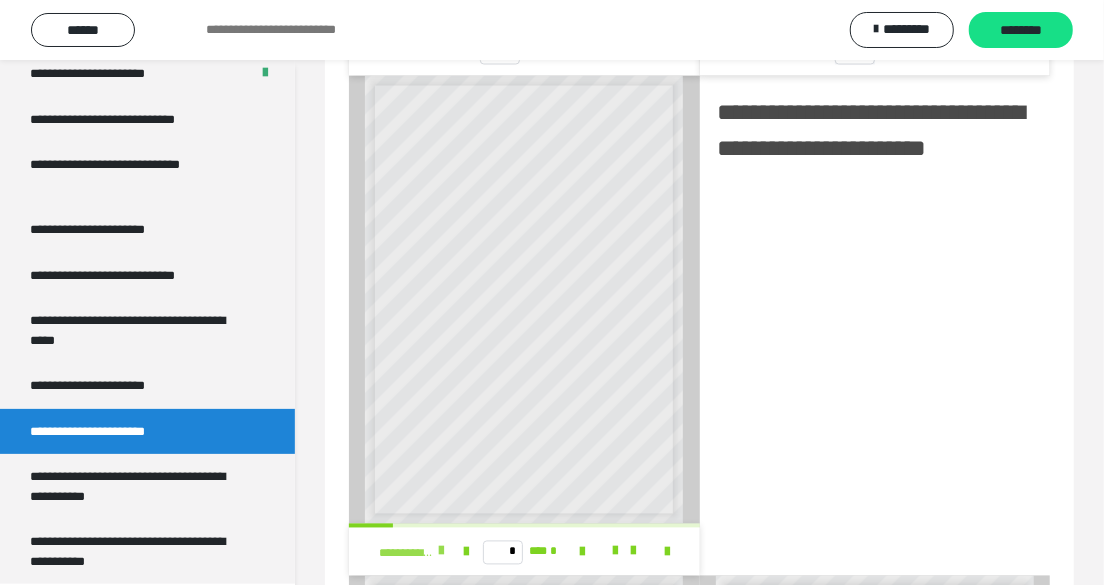 click at bounding box center (441, 552) 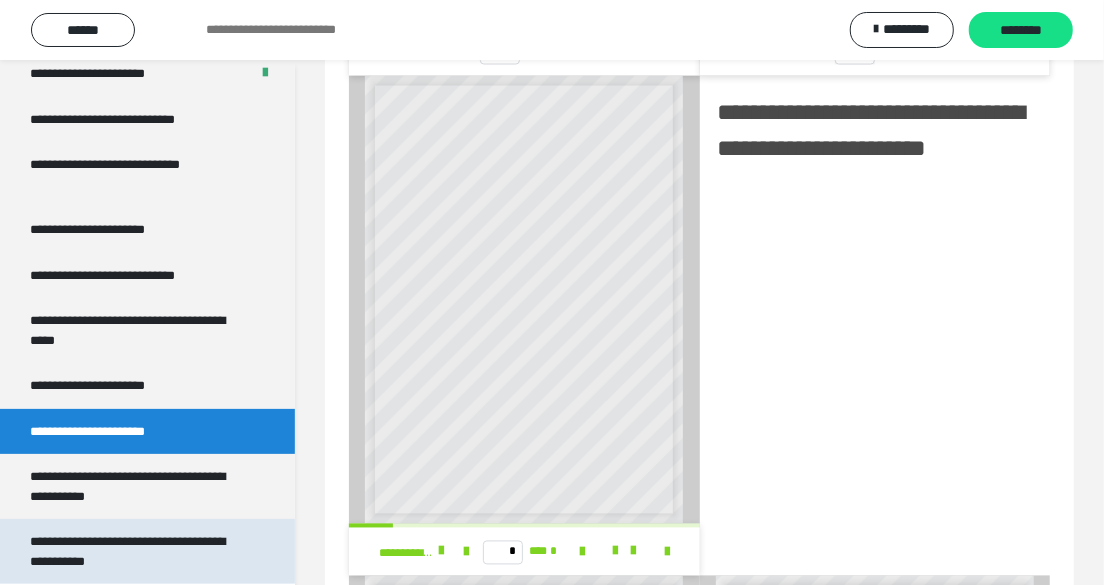 click on "**********" at bounding box center (133, 551) 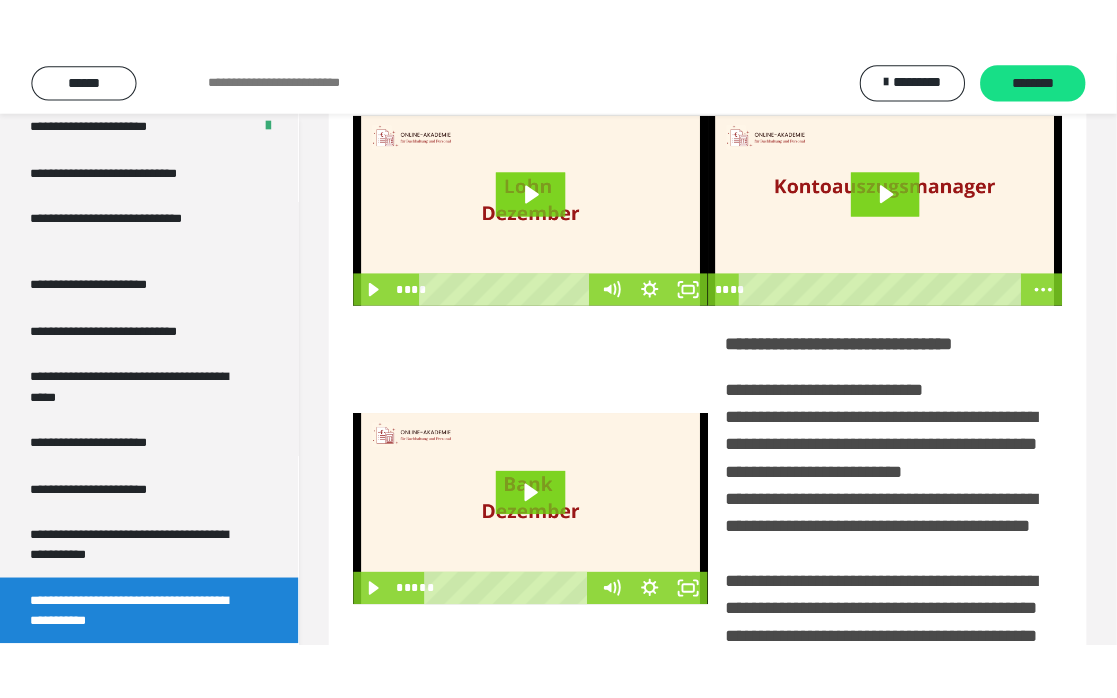 scroll, scrollTop: 38, scrollLeft: 0, axis: vertical 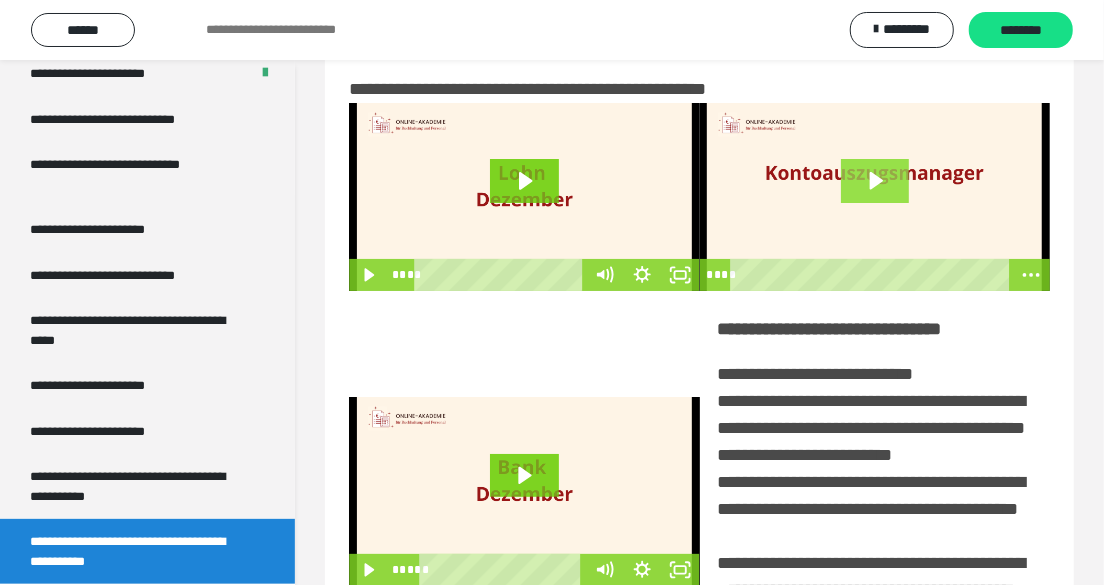 click 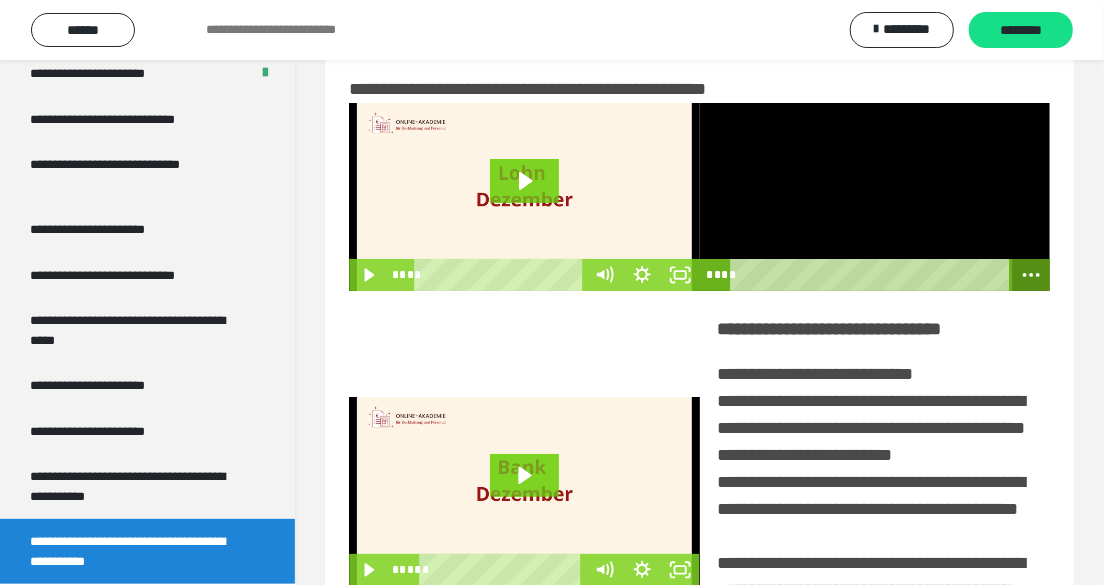 click 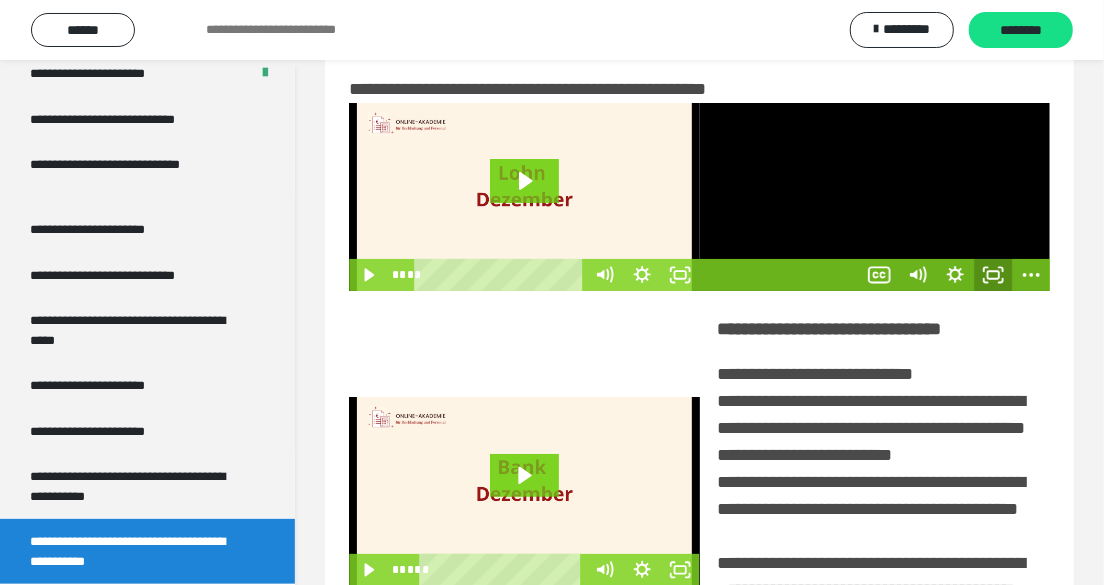 click 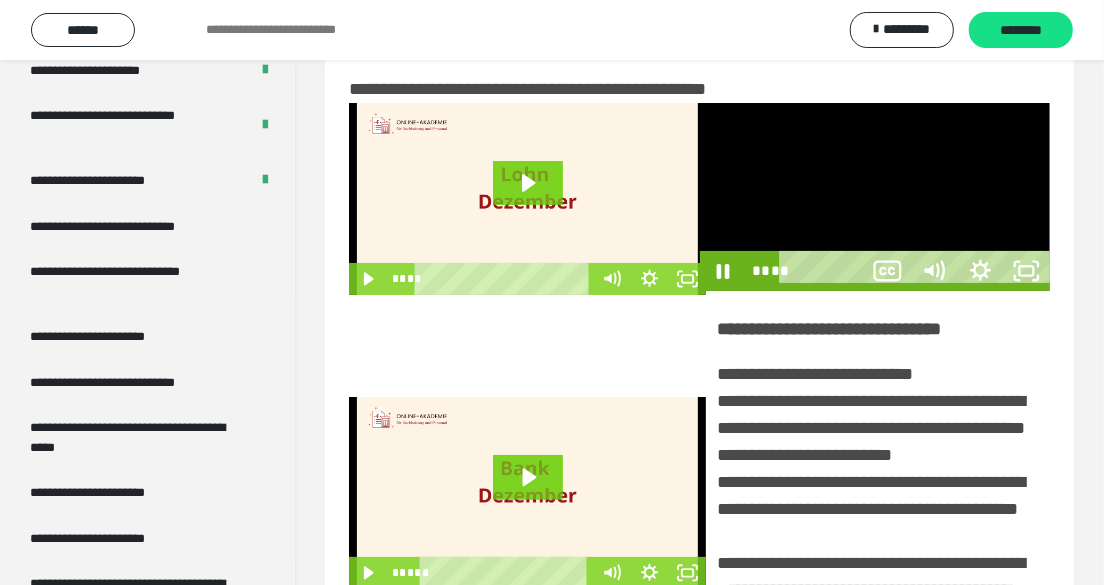 scroll, scrollTop: 3817, scrollLeft: 0, axis: vertical 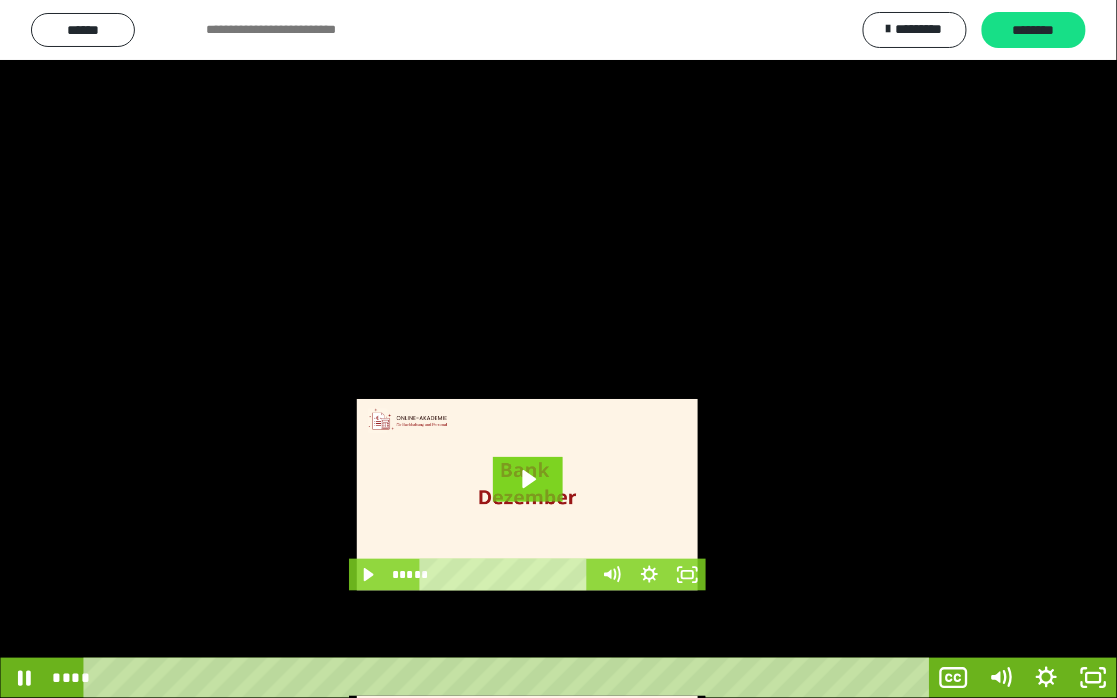 click at bounding box center [558, 349] 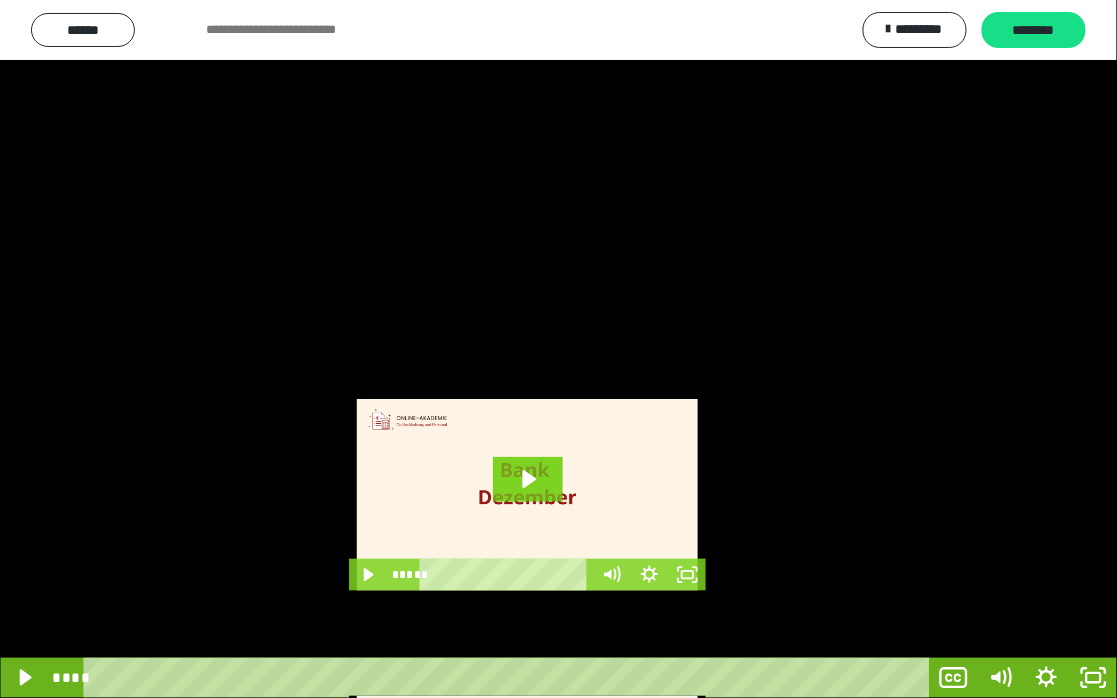 click at bounding box center (558, 349) 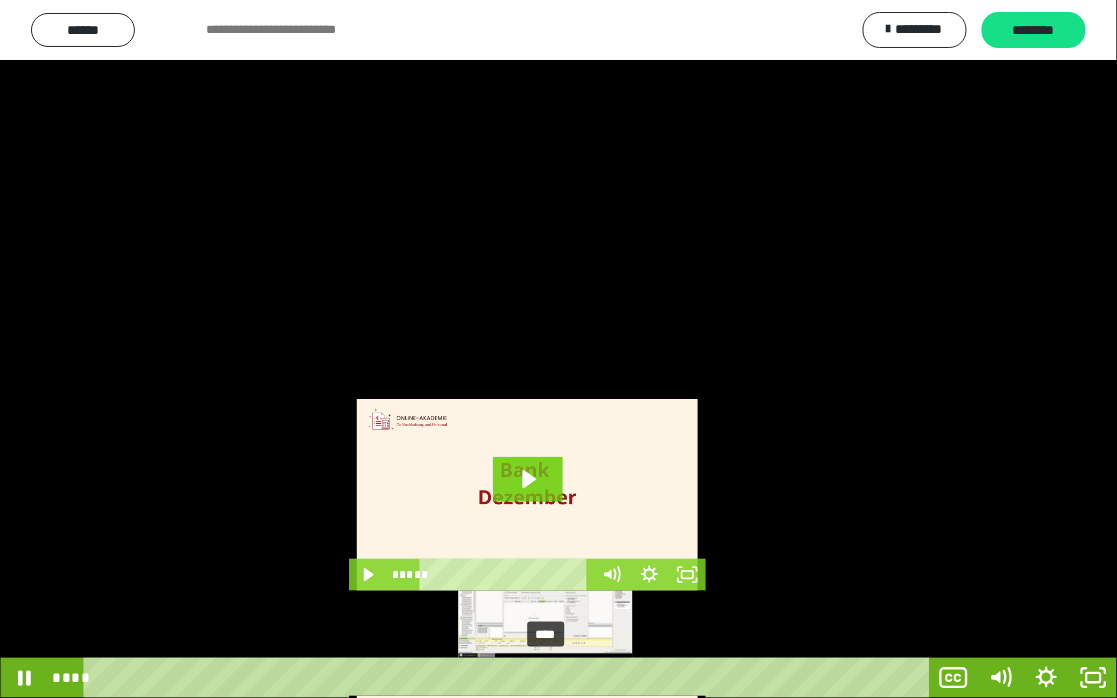 click on "****" at bounding box center [510, 678] 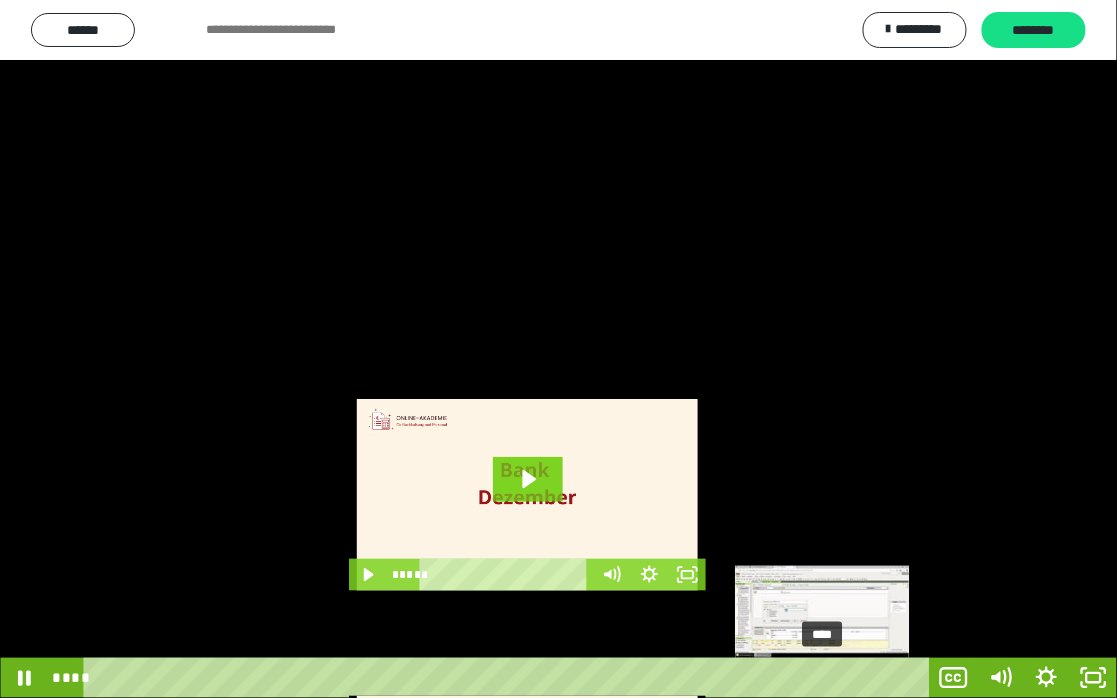 click on "****" at bounding box center (510, 678) 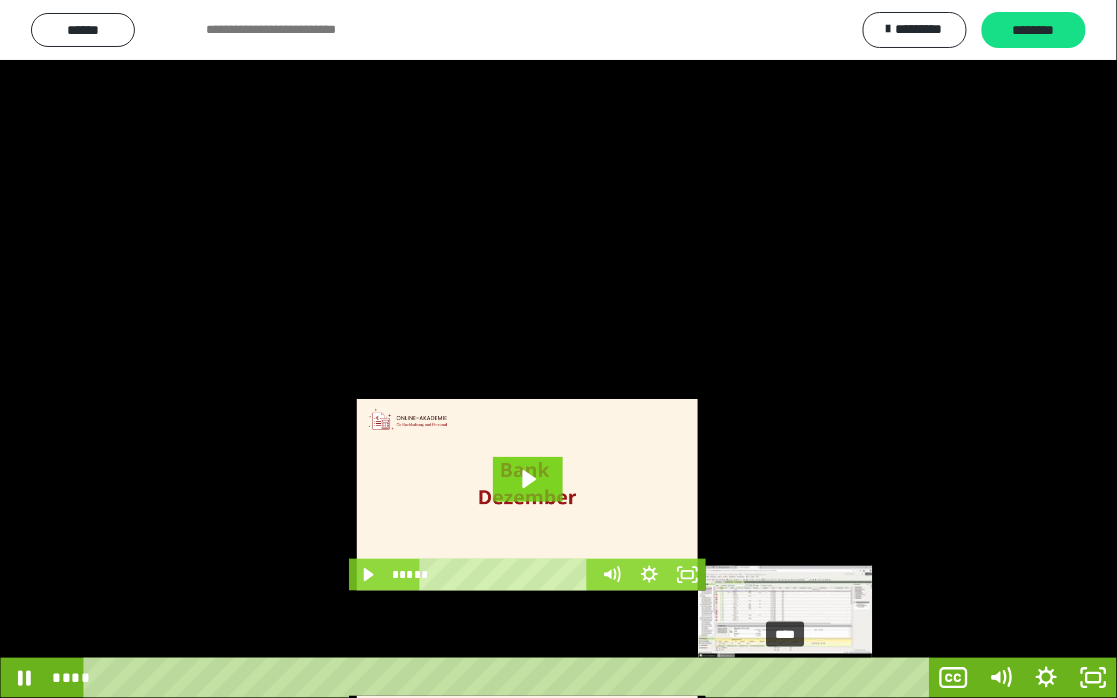 click on "****" at bounding box center [510, 678] 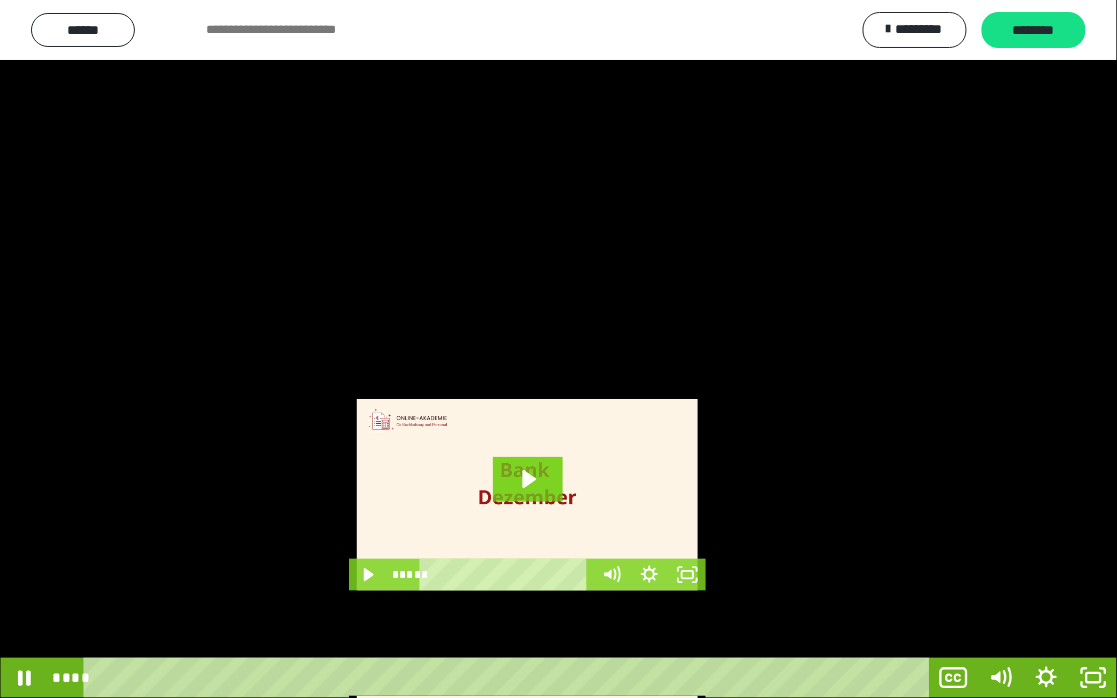 click at bounding box center (558, 349) 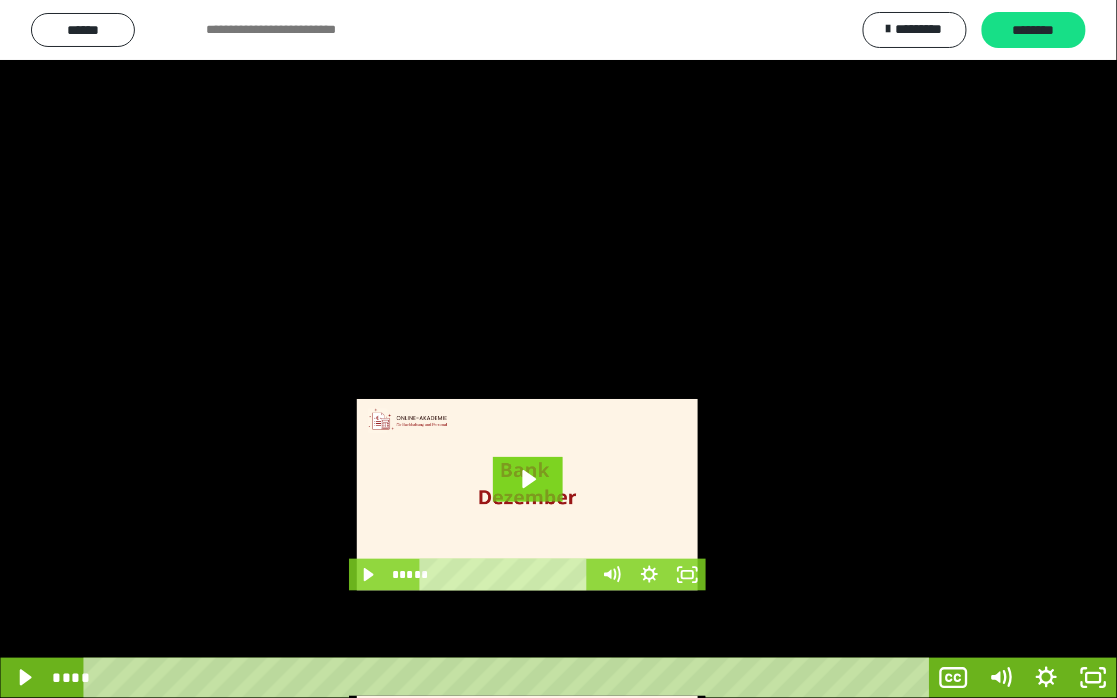 click at bounding box center [558, 349] 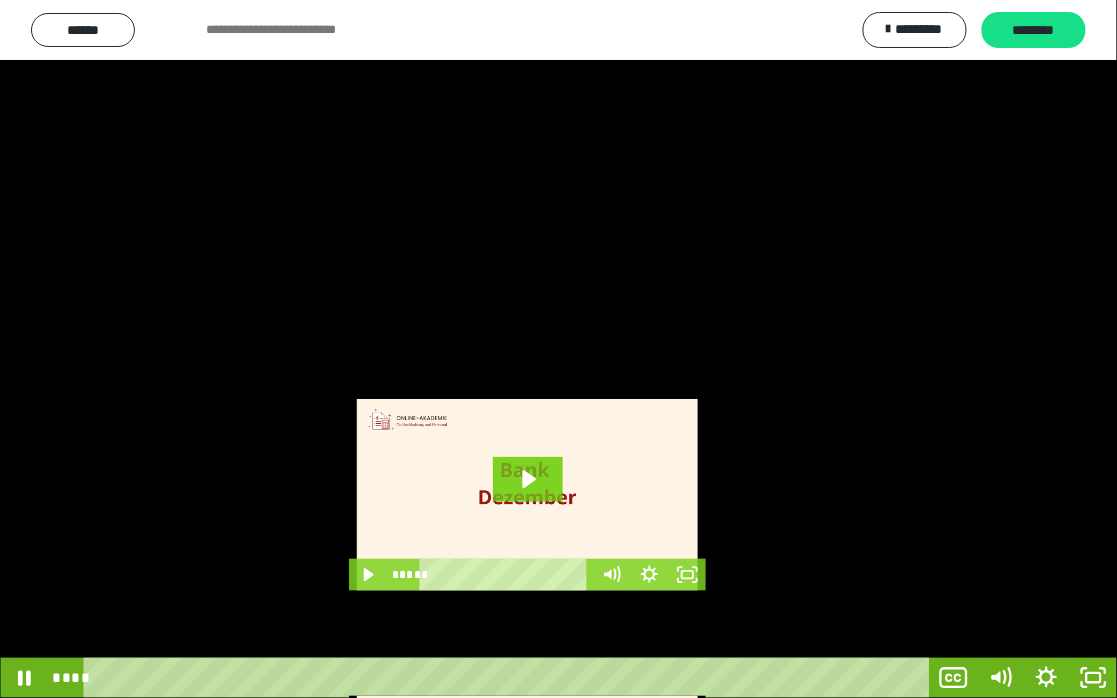 click at bounding box center (558, 349) 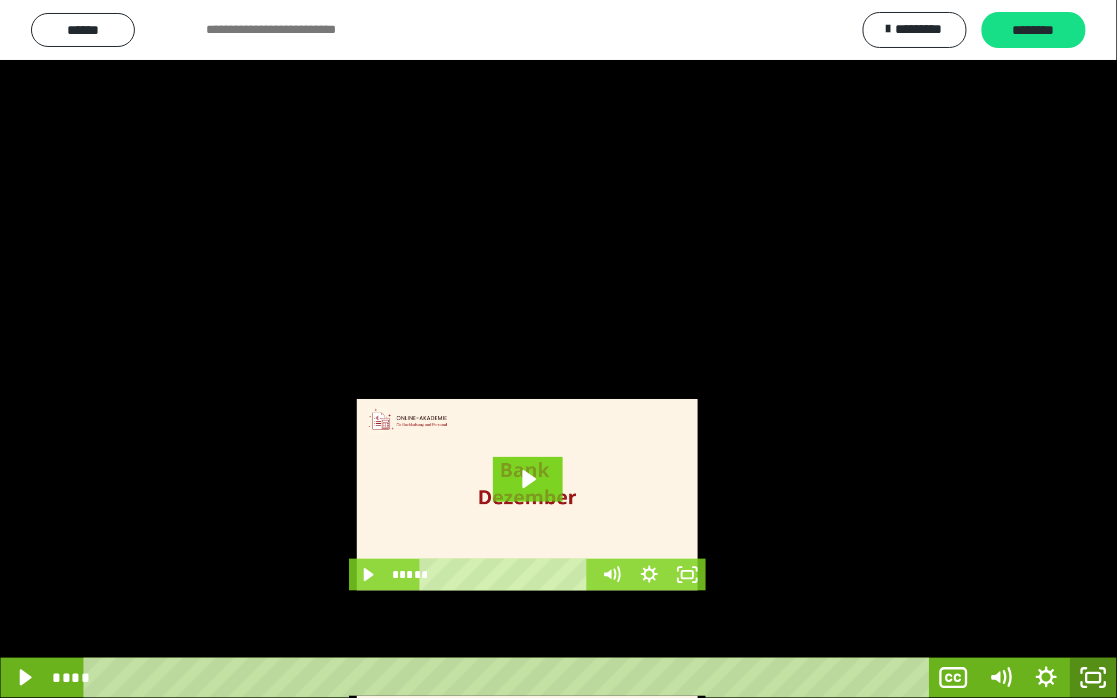 click 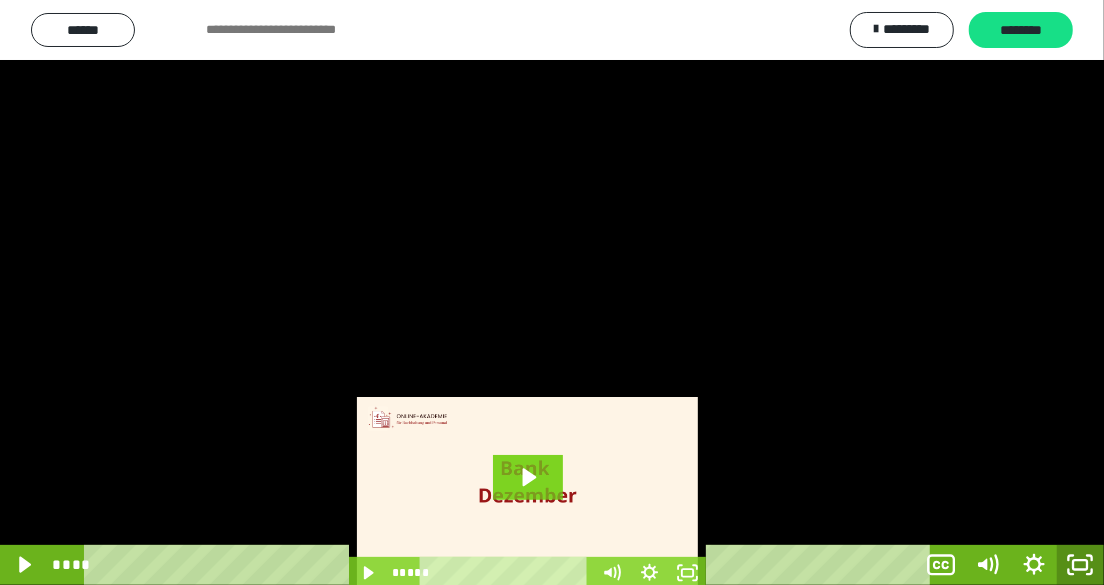 scroll, scrollTop: 3931, scrollLeft: 0, axis: vertical 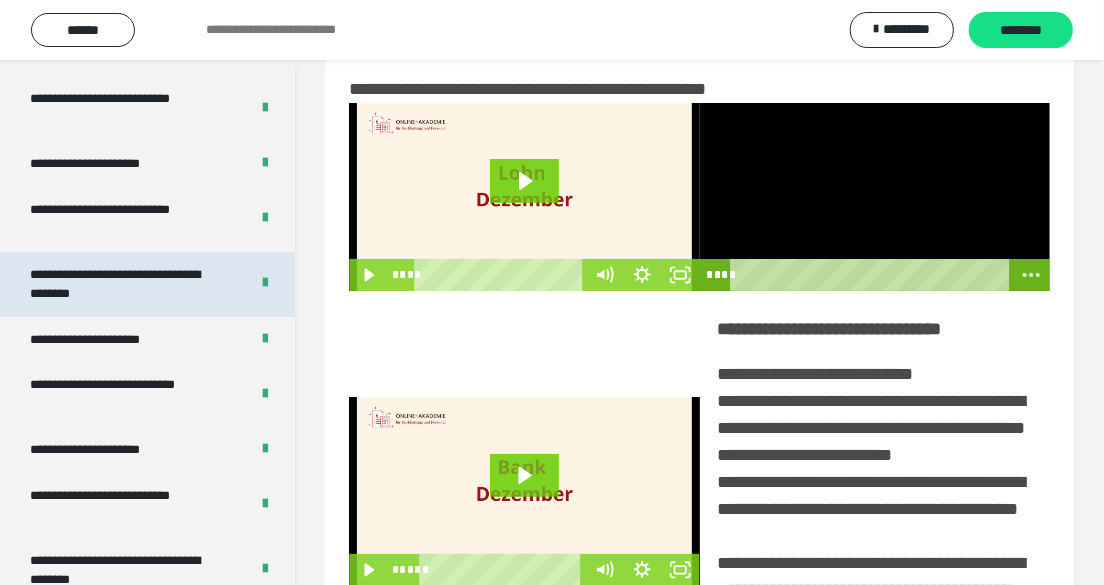 click on "**********" at bounding box center (125, 284) 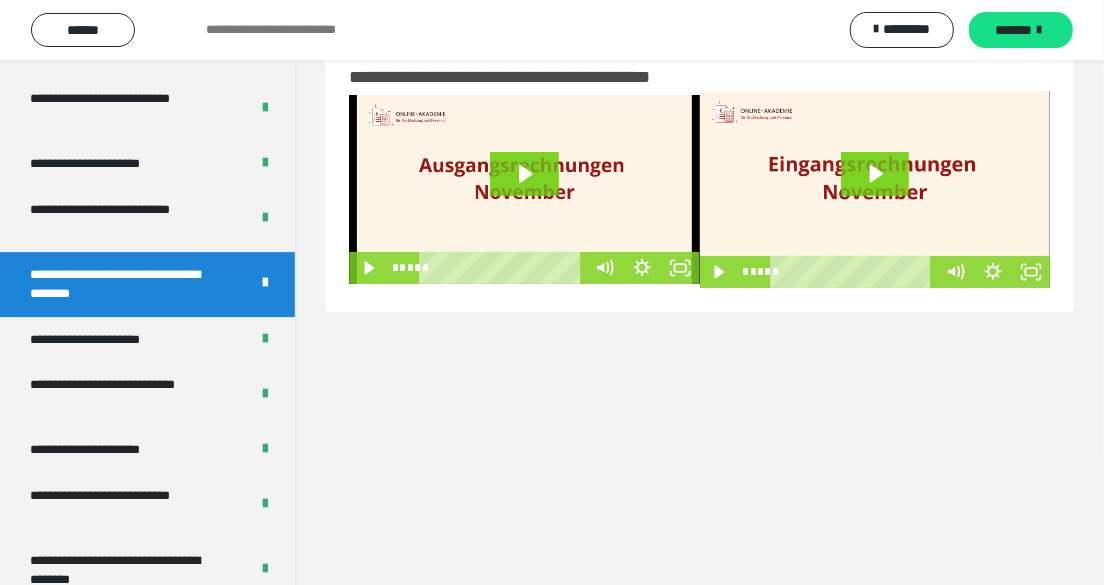 scroll, scrollTop: 59, scrollLeft: 0, axis: vertical 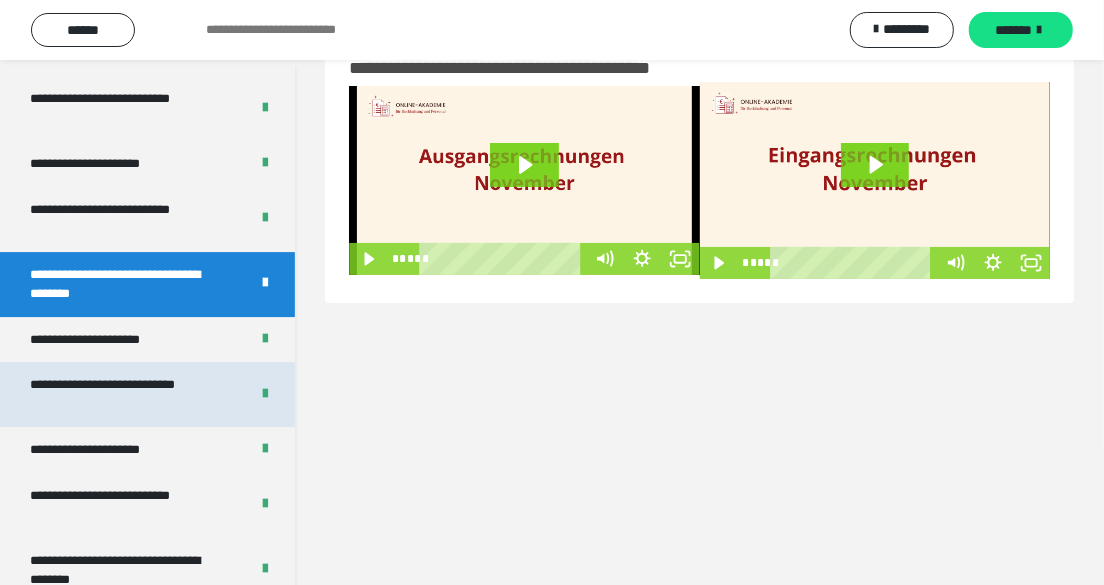 click on "**********" at bounding box center (125, 394) 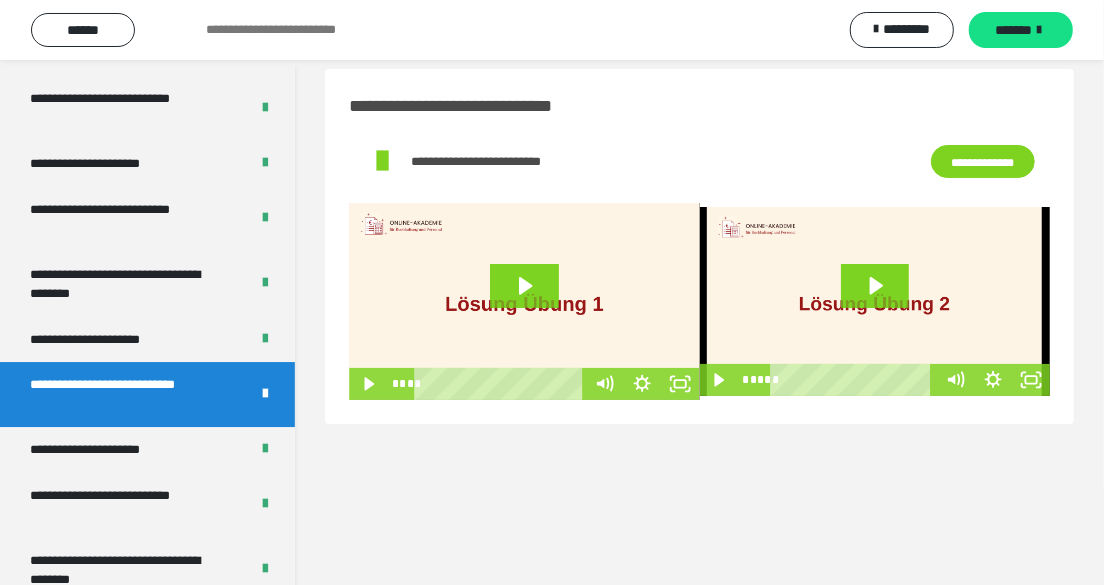 scroll, scrollTop: 0, scrollLeft: 0, axis: both 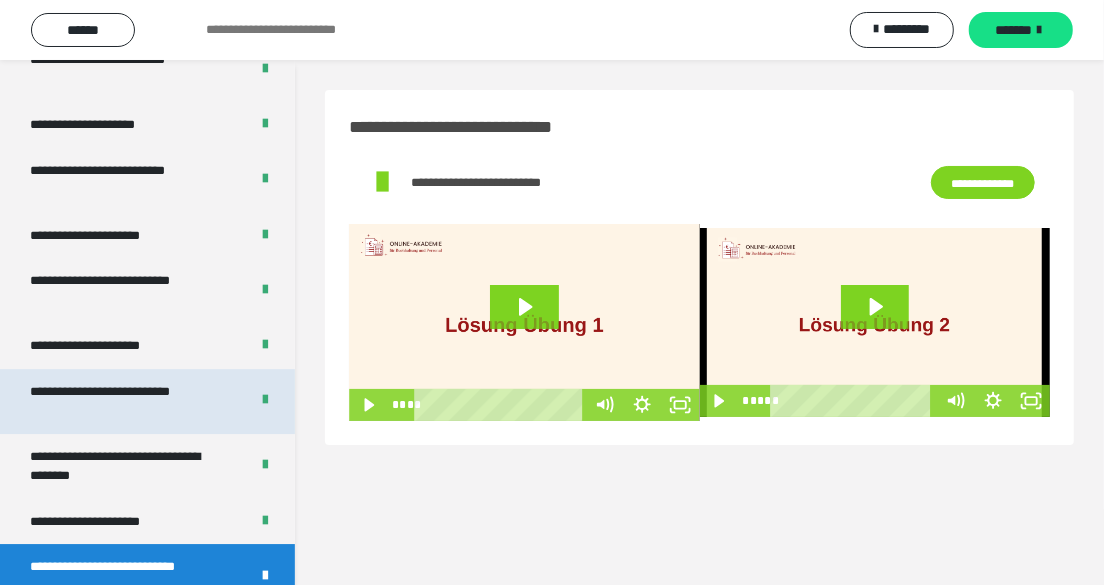 click on "**********" at bounding box center (125, 401) 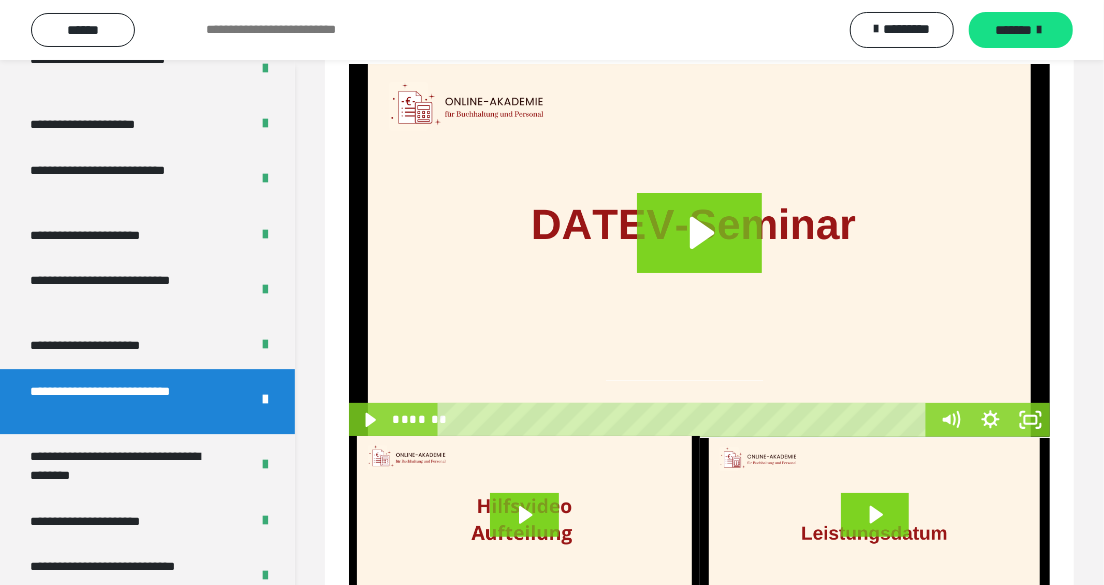 scroll, scrollTop: 171, scrollLeft: 0, axis: vertical 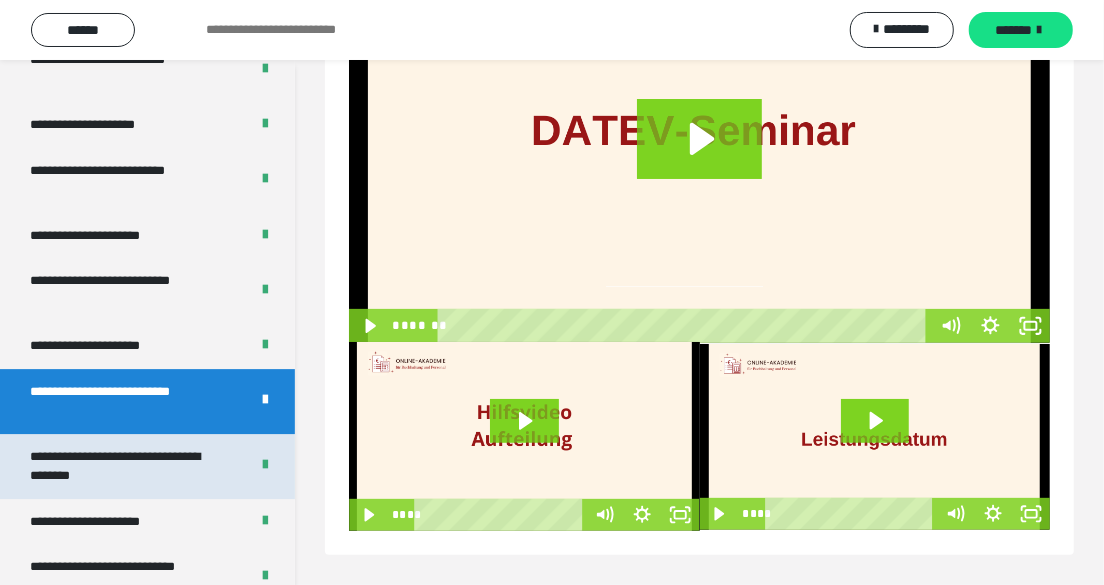 click on "**********" at bounding box center (125, 466) 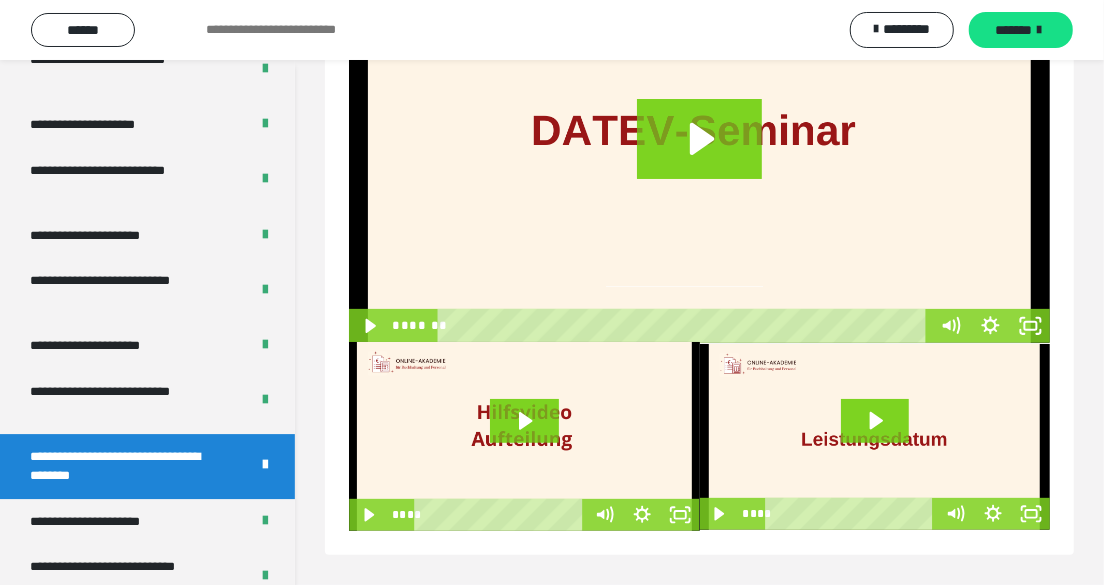 scroll, scrollTop: 59, scrollLeft: 0, axis: vertical 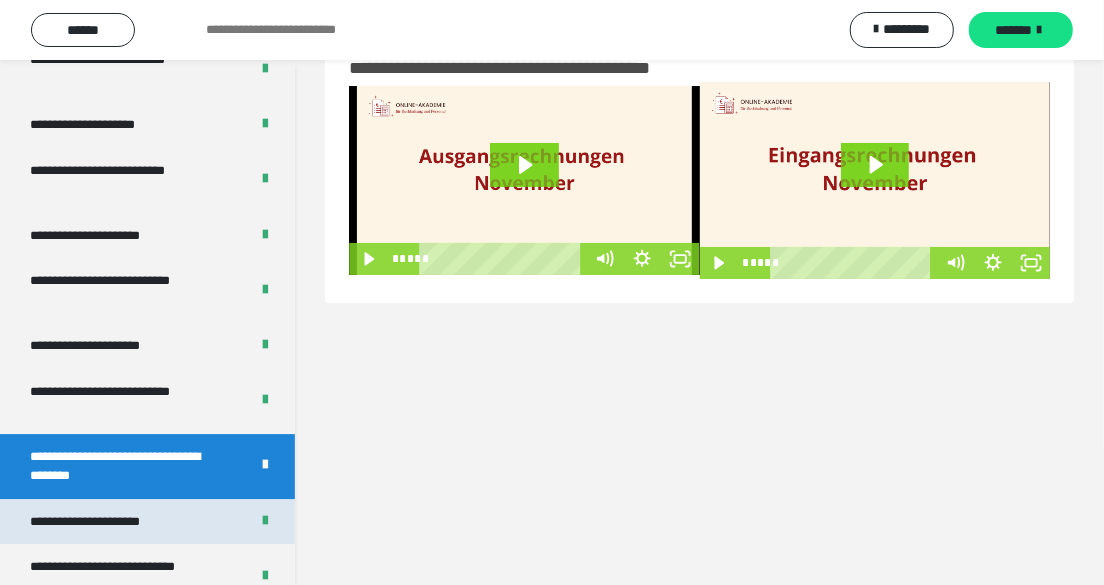 click on "**********" at bounding box center (108, 522) 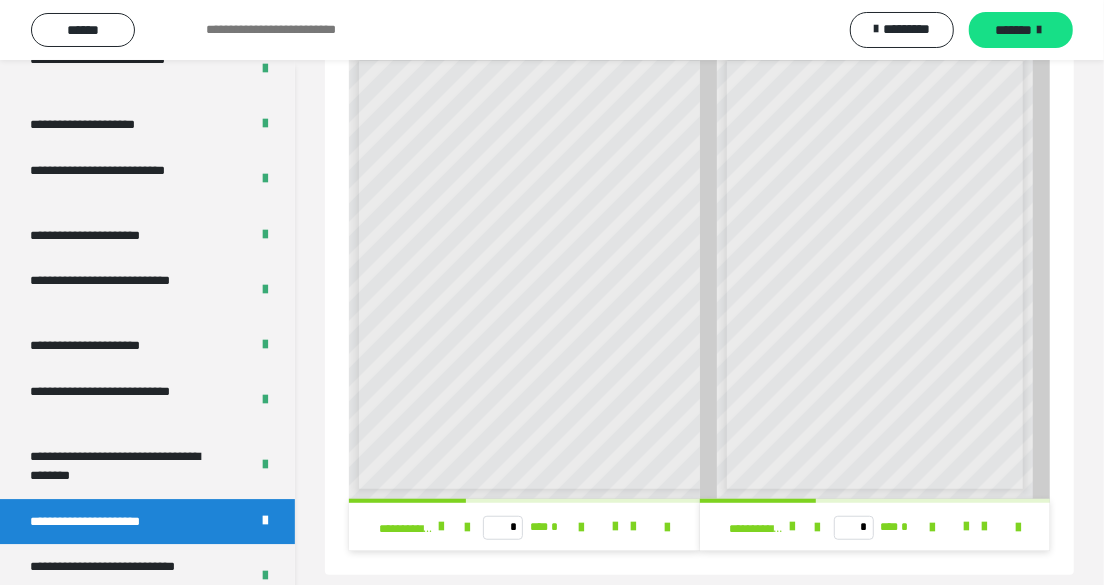 scroll, scrollTop: 482, scrollLeft: 0, axis: vertical 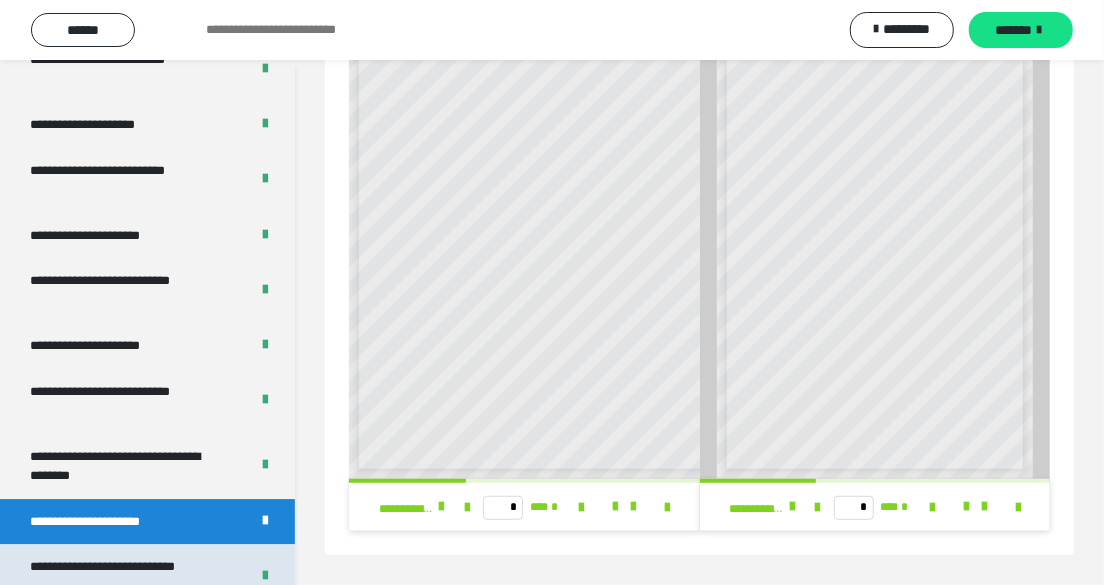 click on "**********" at bounding box center [125, 576] 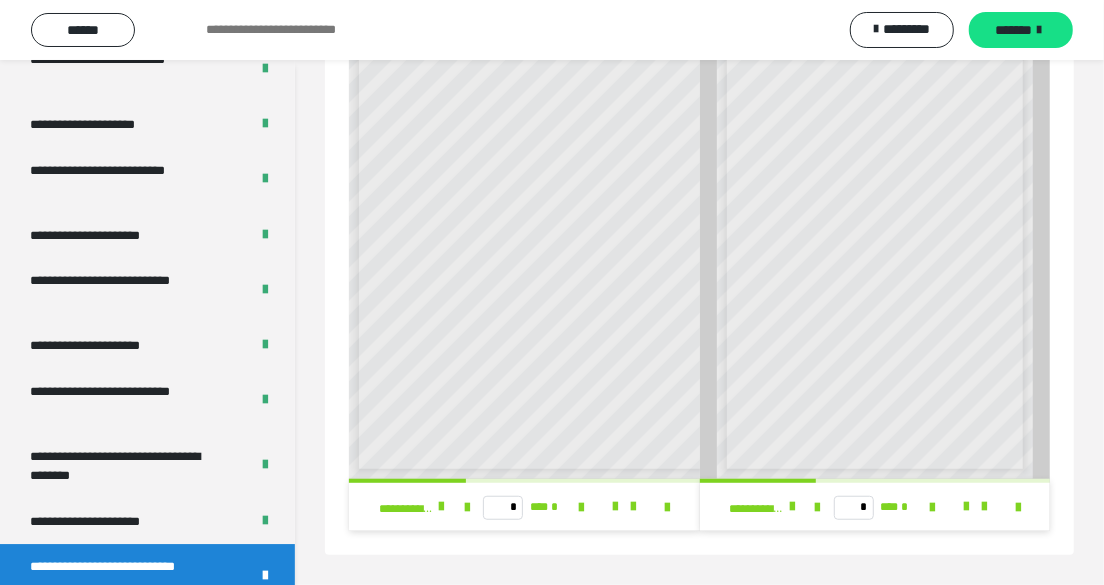 scroll, scrollTop: 59, scrollLeft: 0, axis: vertical 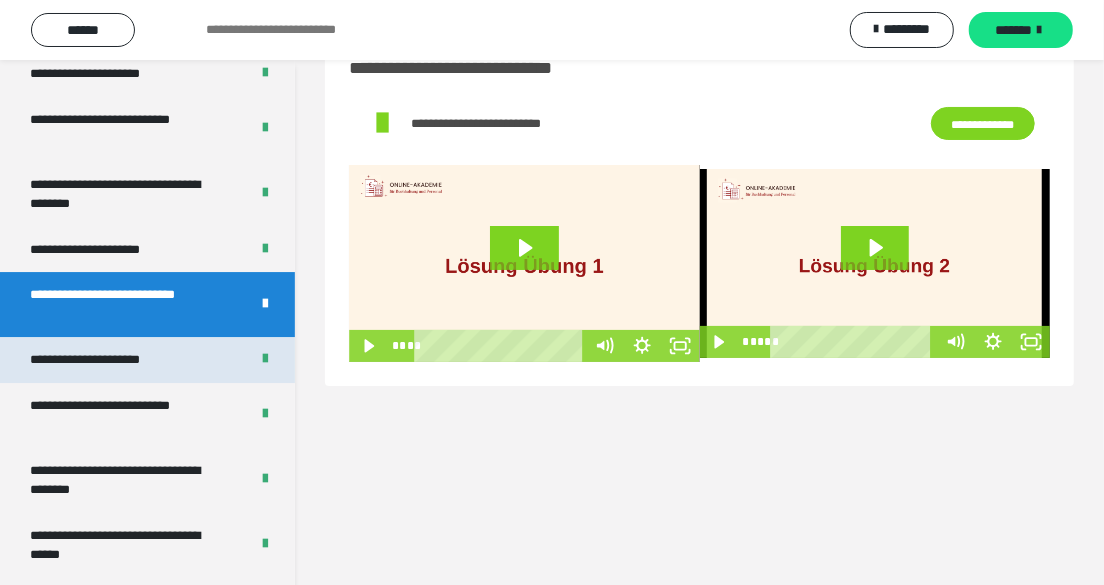 click on "**********" at bounding box center (108, 360) 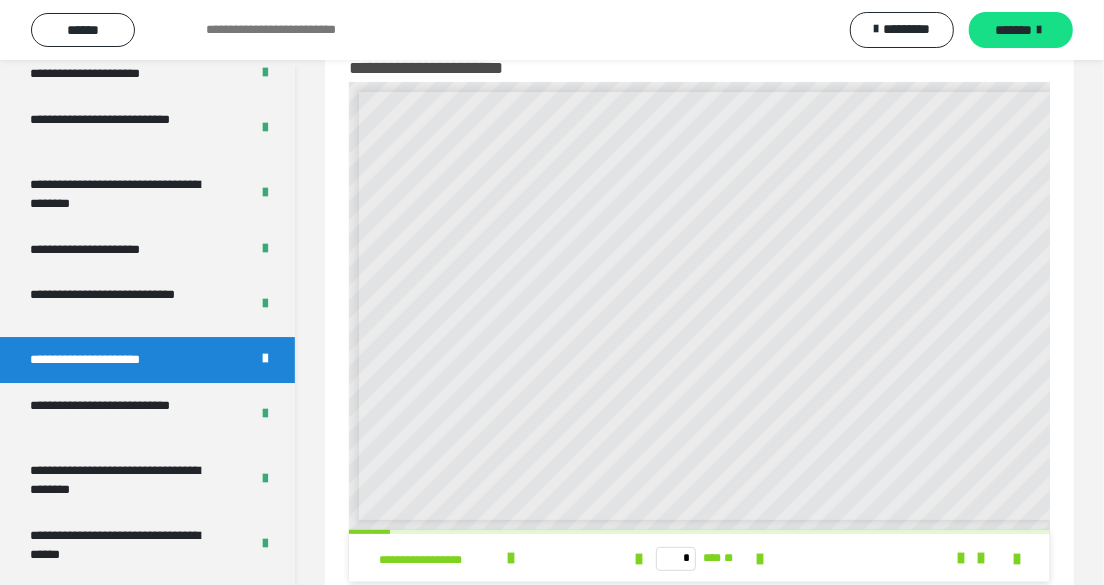 scroll, scrollTop: 6, scrollLeft: 0, axis: vertical 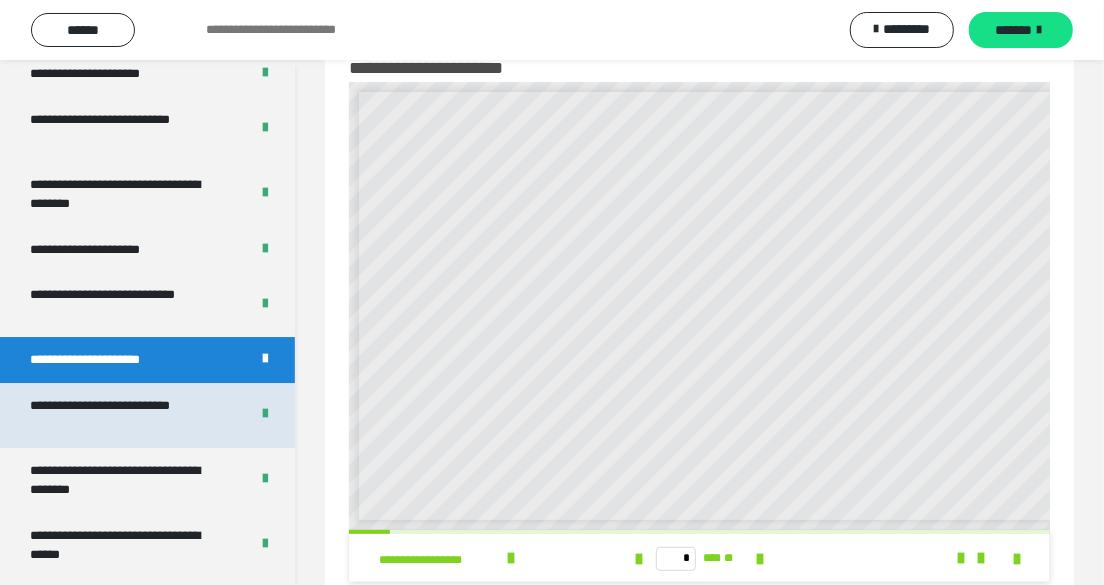 click on "**********" at bounding box center (125, 415) 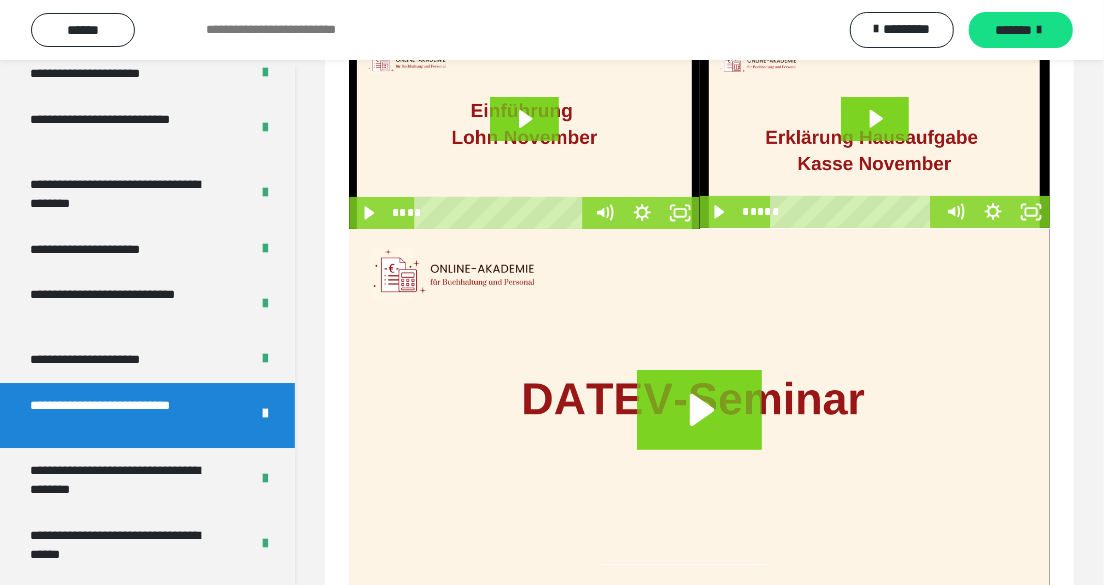 scroll, scrollTop: 193, scrollLeft: 0, axis: vertical 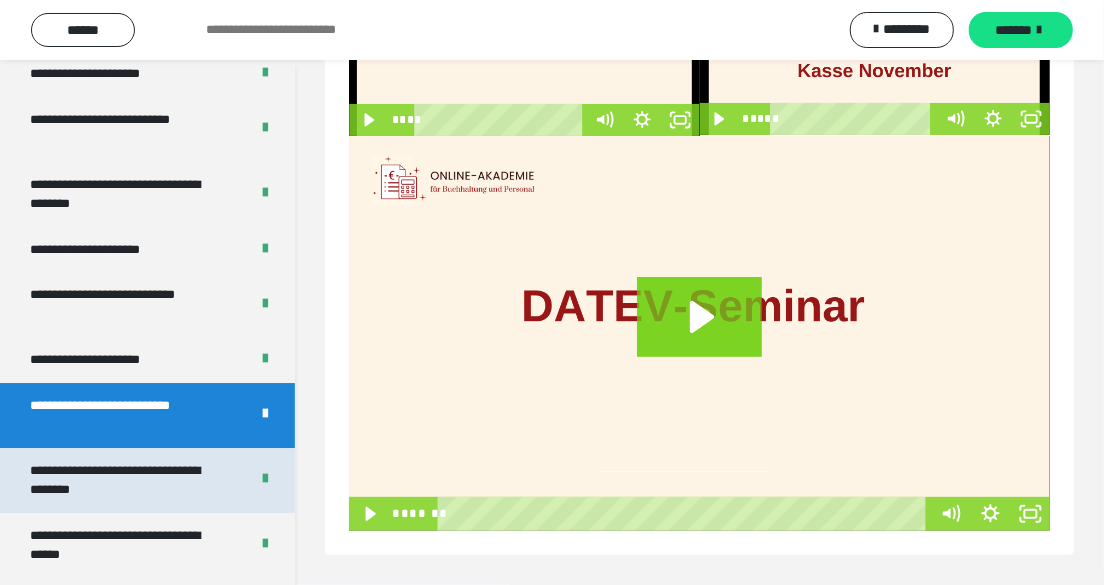 click on "**********" at bounding box center (125, 480) 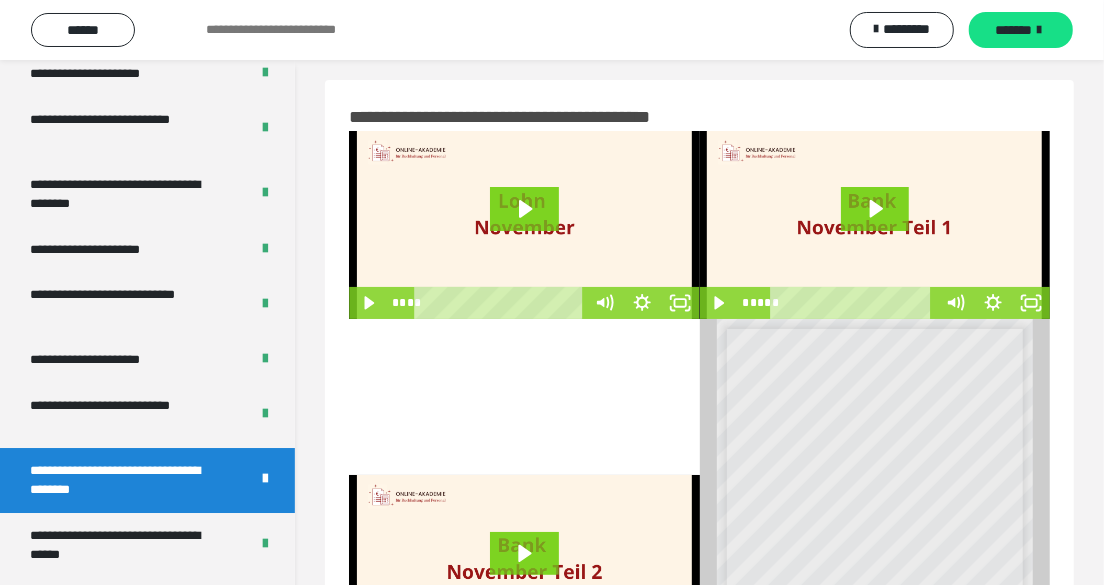 scroll, scrollTop: 0, scrollLeft: 0, axis: both 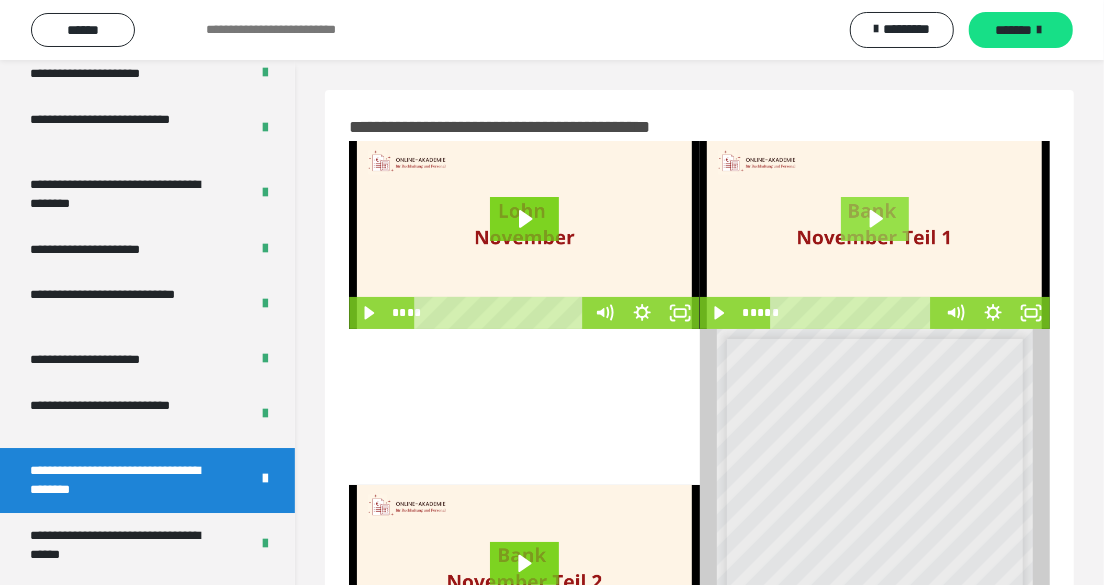 click 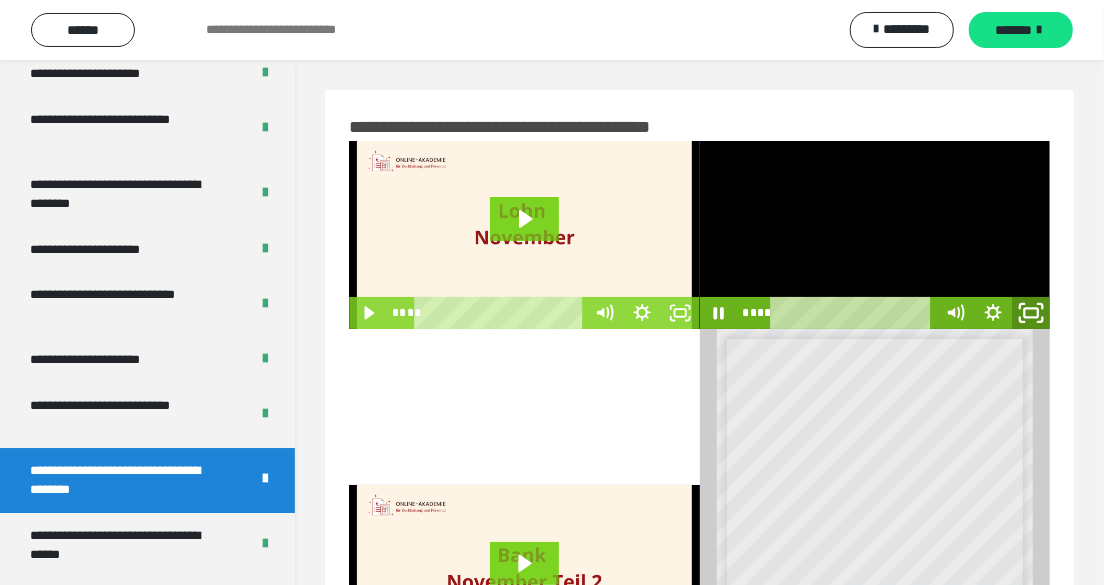 click 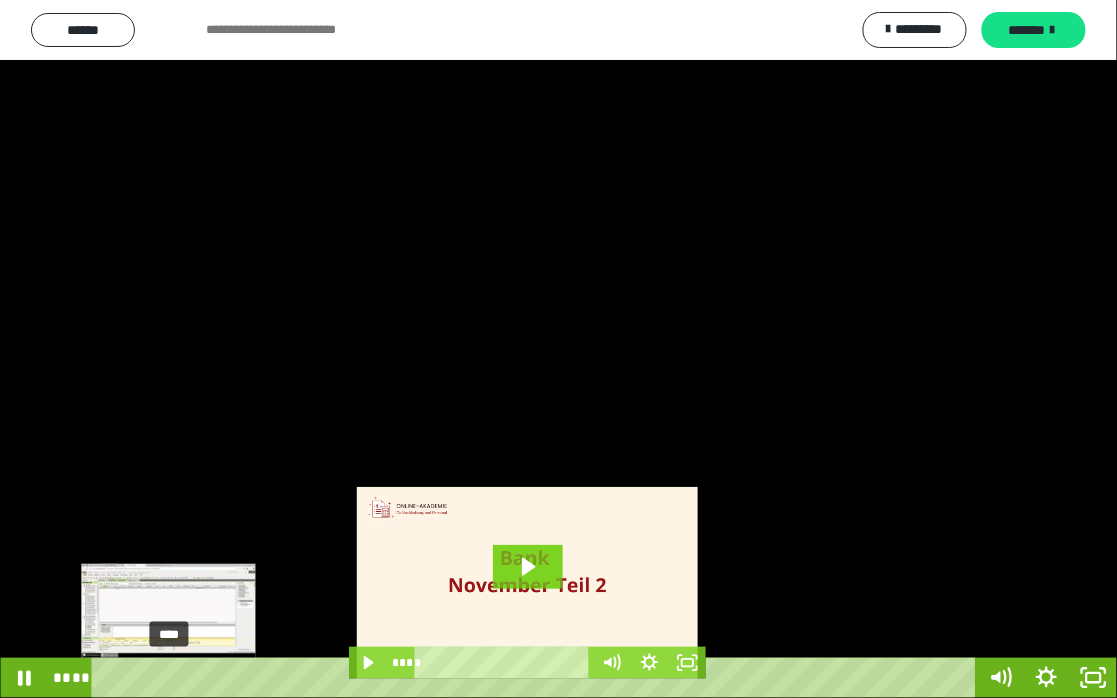 click on "****" at bounding box center (537, 678) 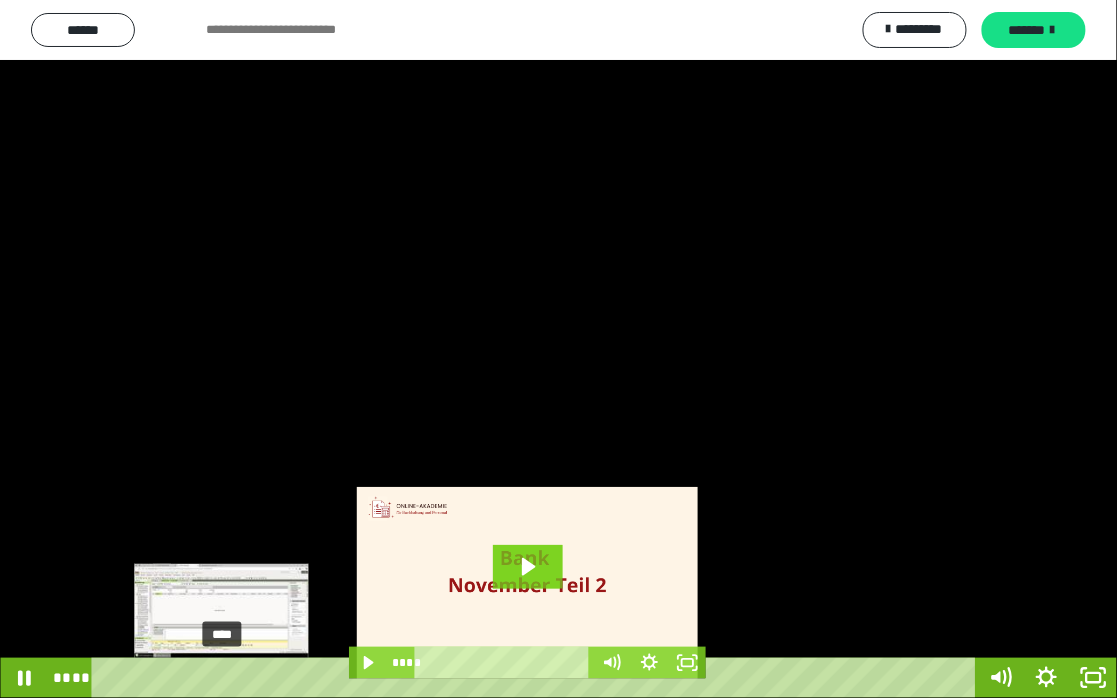 click on "****" at bounding box center (537, 678) 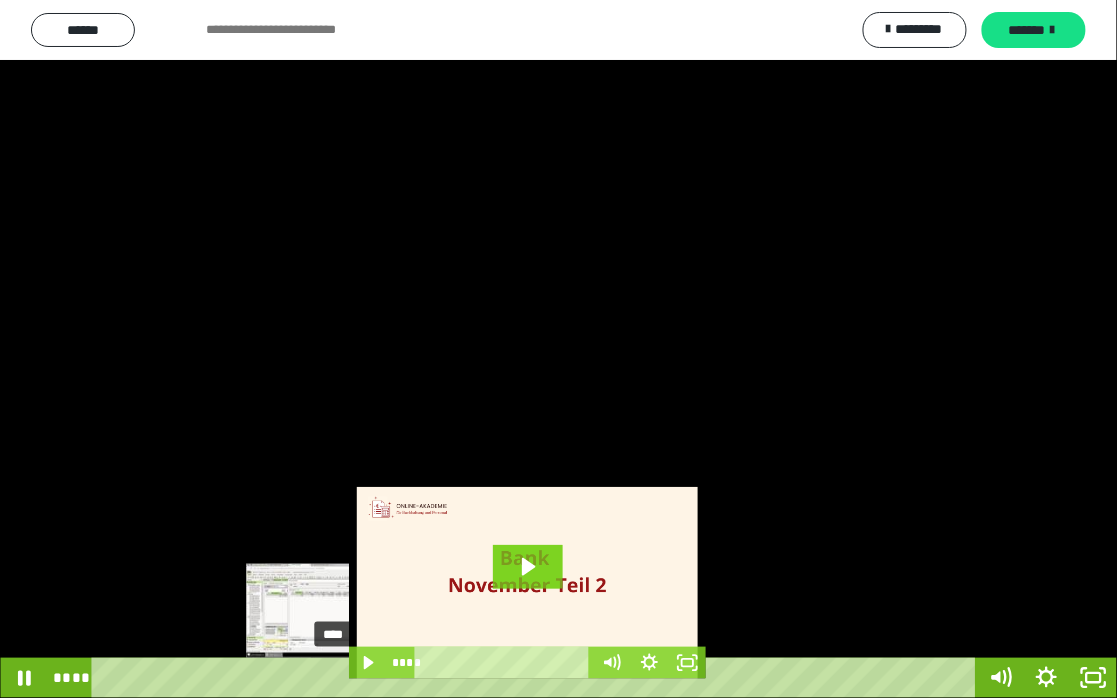 click on "****" at bounding box center (537, 678) 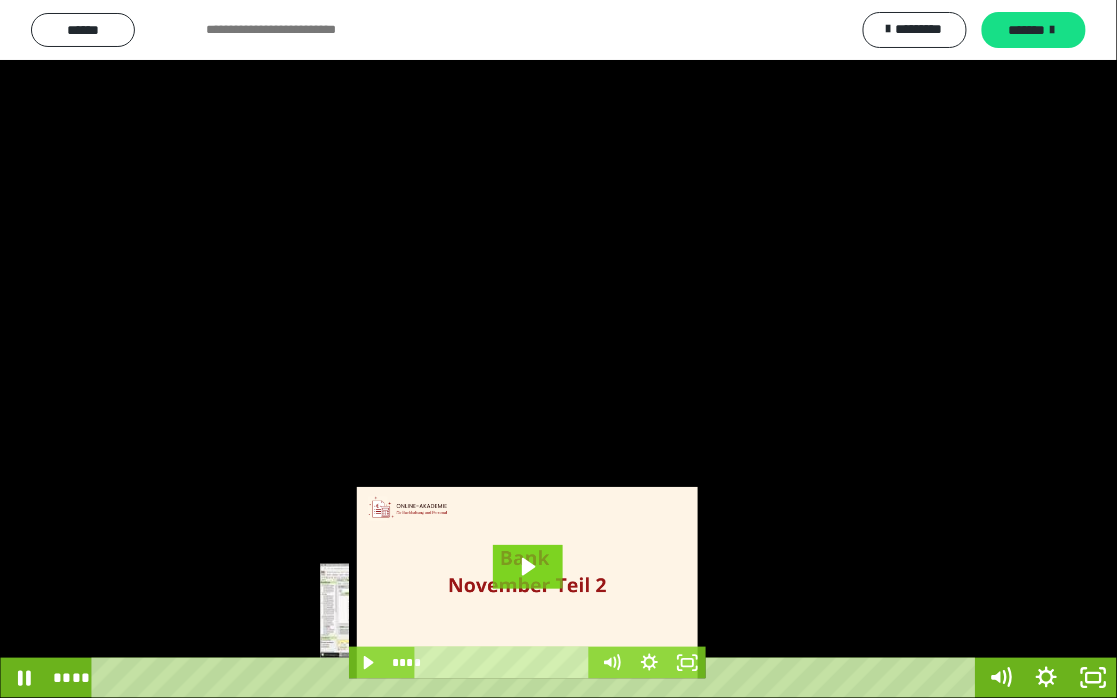 click on "****" at bounding box center (537, 678) 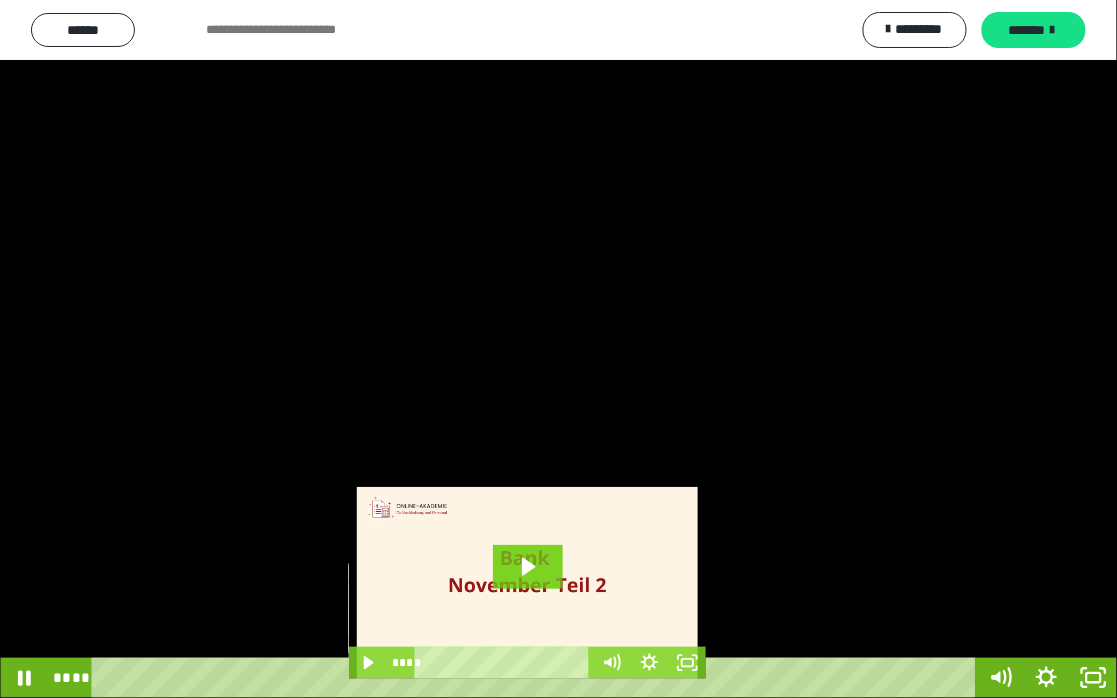 click on "****" at bounding box center (537, 678) 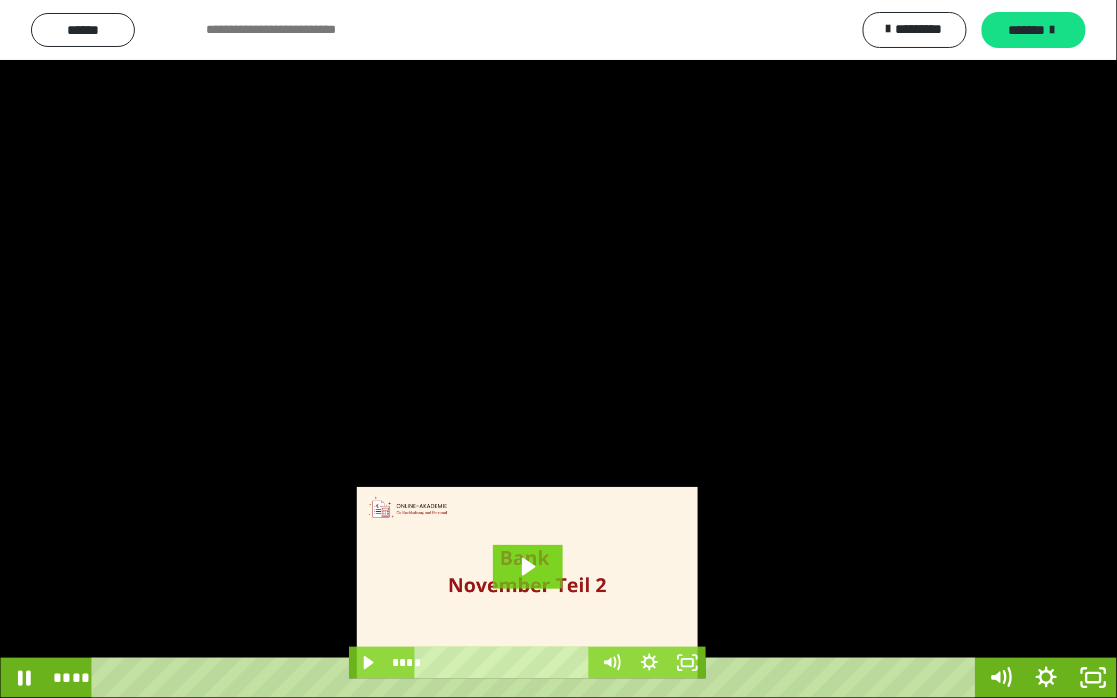 click on "****" at bounding box center (537, 678) 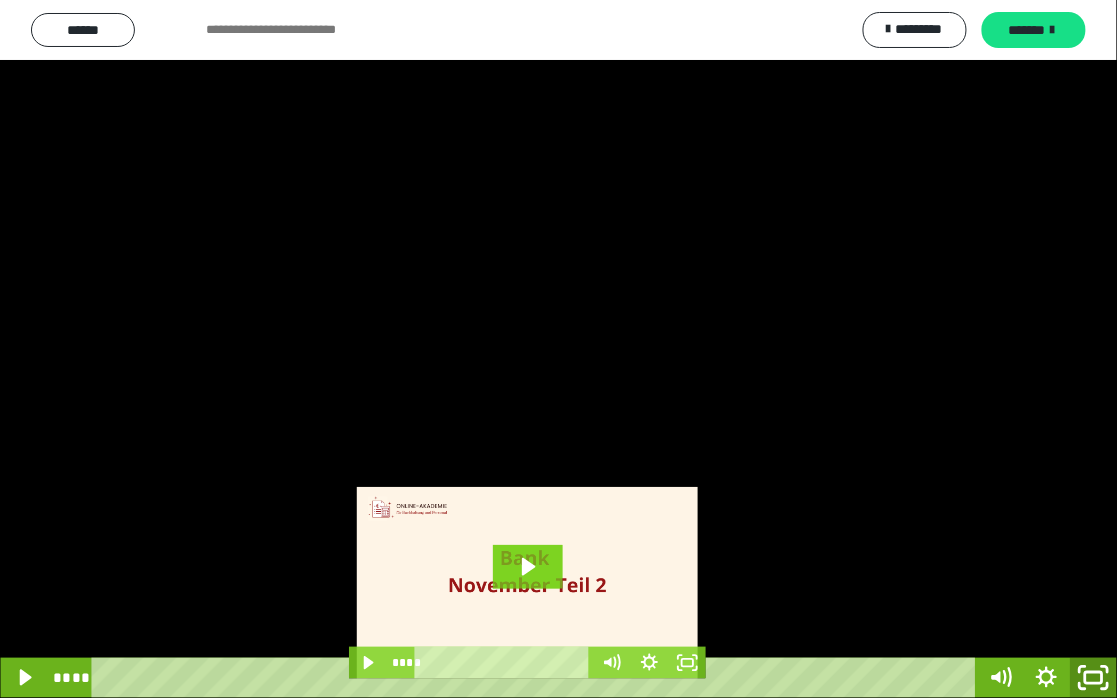 click 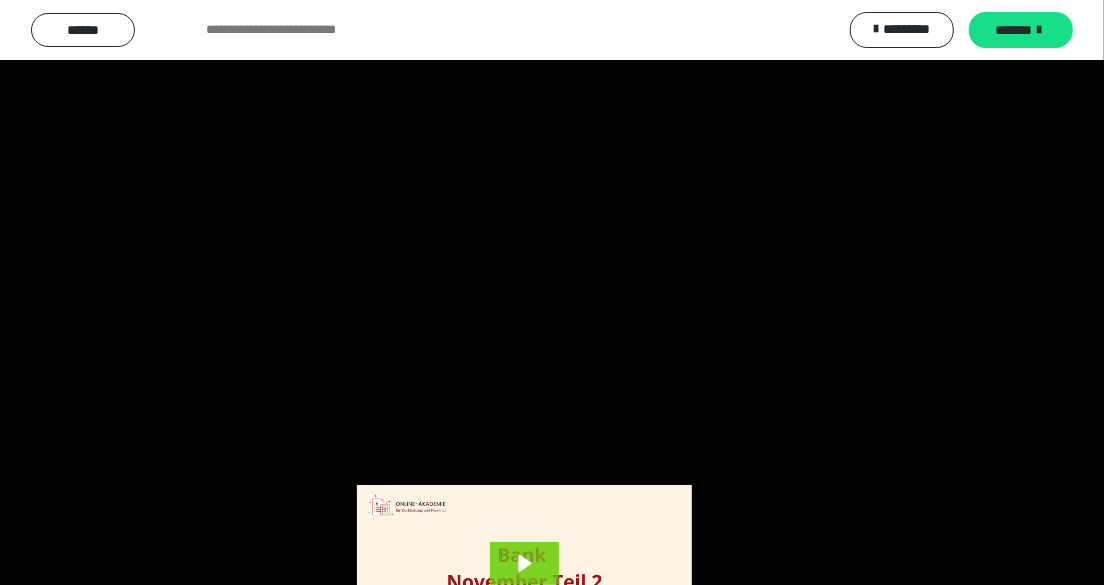 scroll, scrollTop: 182, scrollLeft: 0, axis: vertical 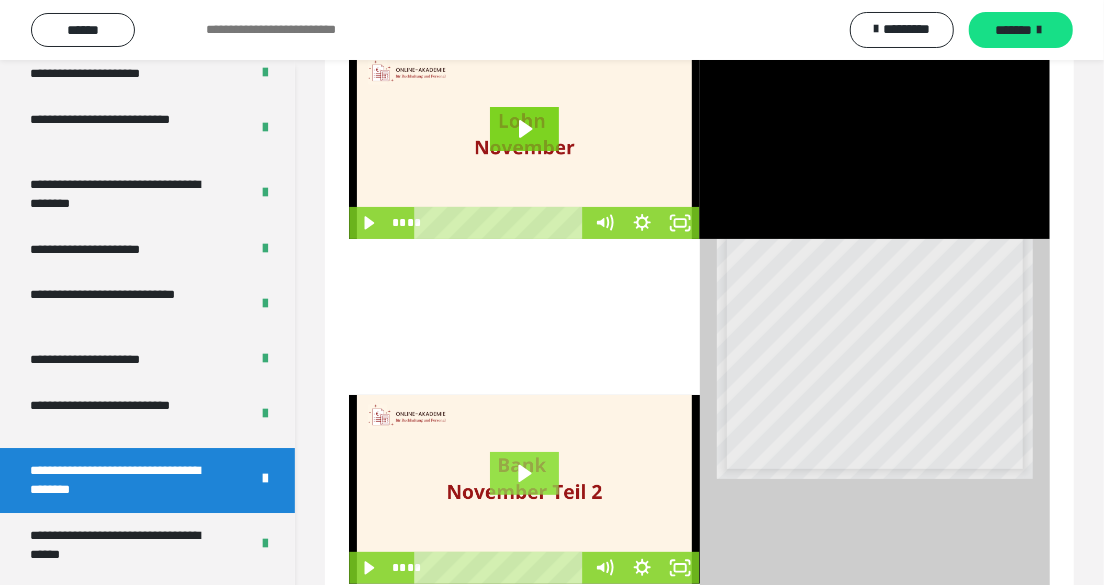 click 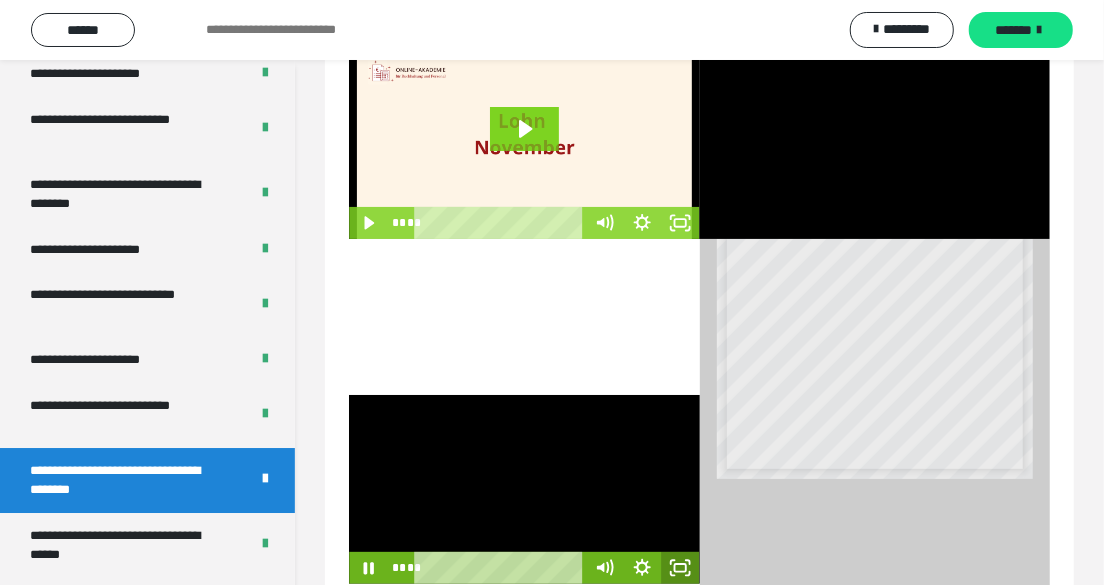 click 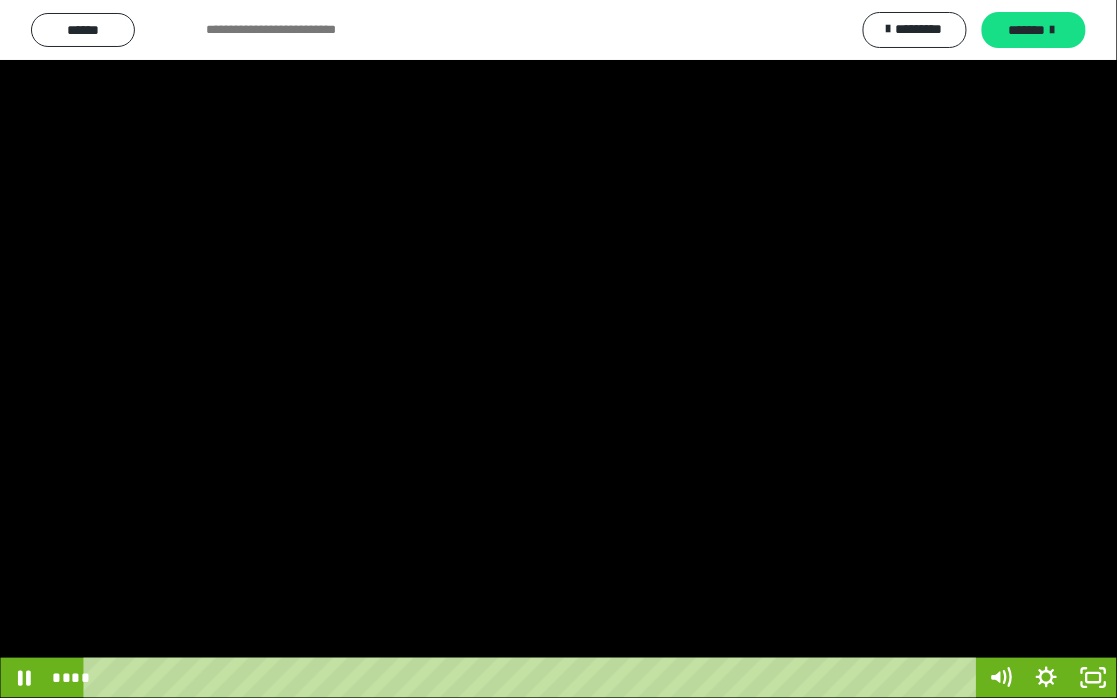 click at bounding box center (558, 349) 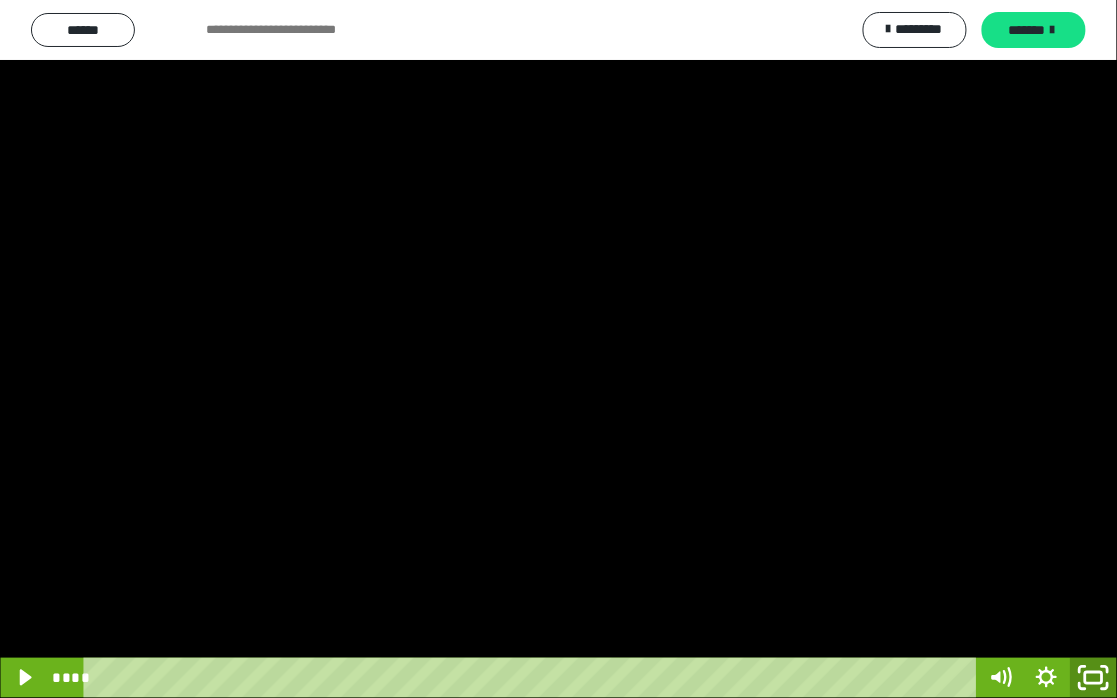 click 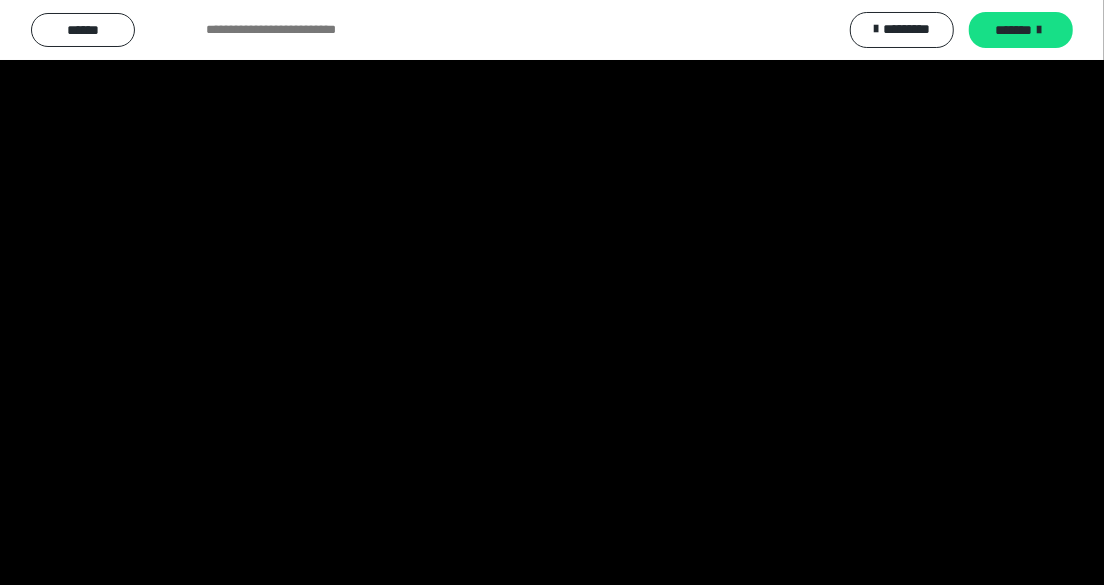 scroll, scrollTop: 0, scrollLeft: 0, axis: both 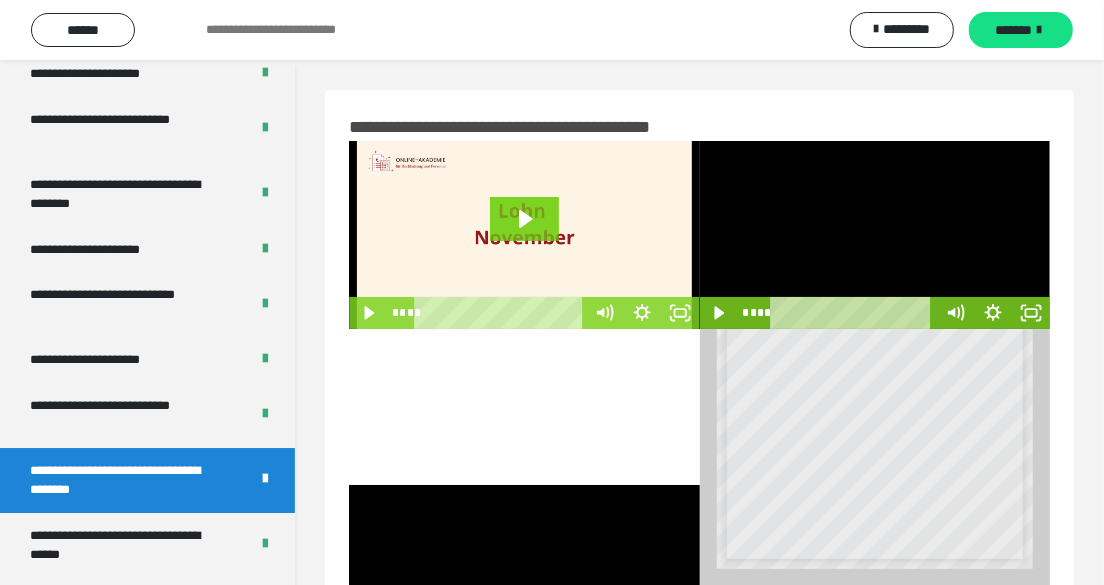 click at bounding box center (875, 235) 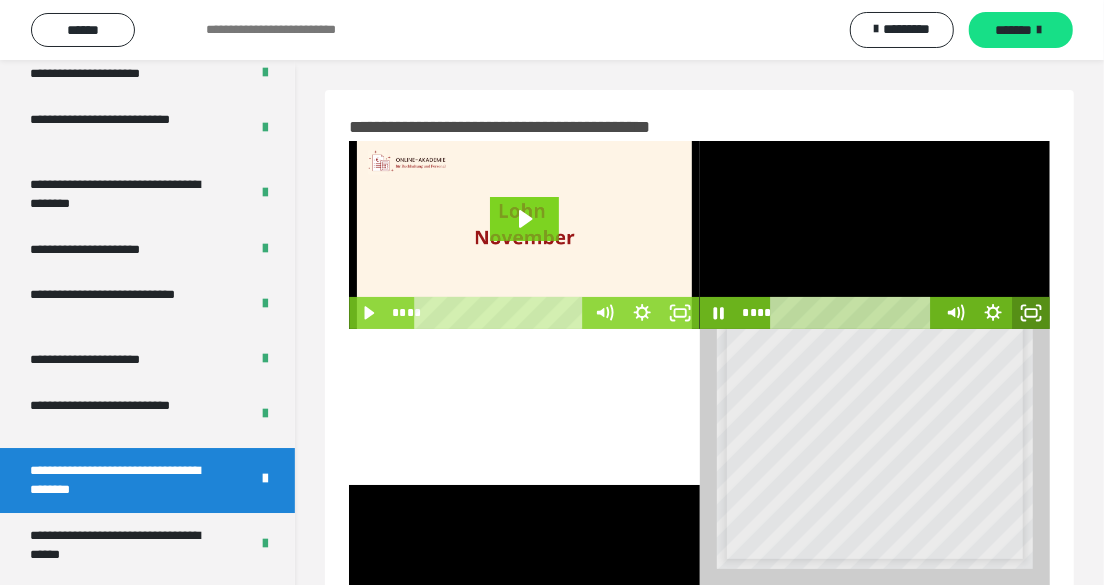 drag, startPoint x: 1029, startPoint y: 310, endPoint x: 1029, endPoint y: 390, distance: 80 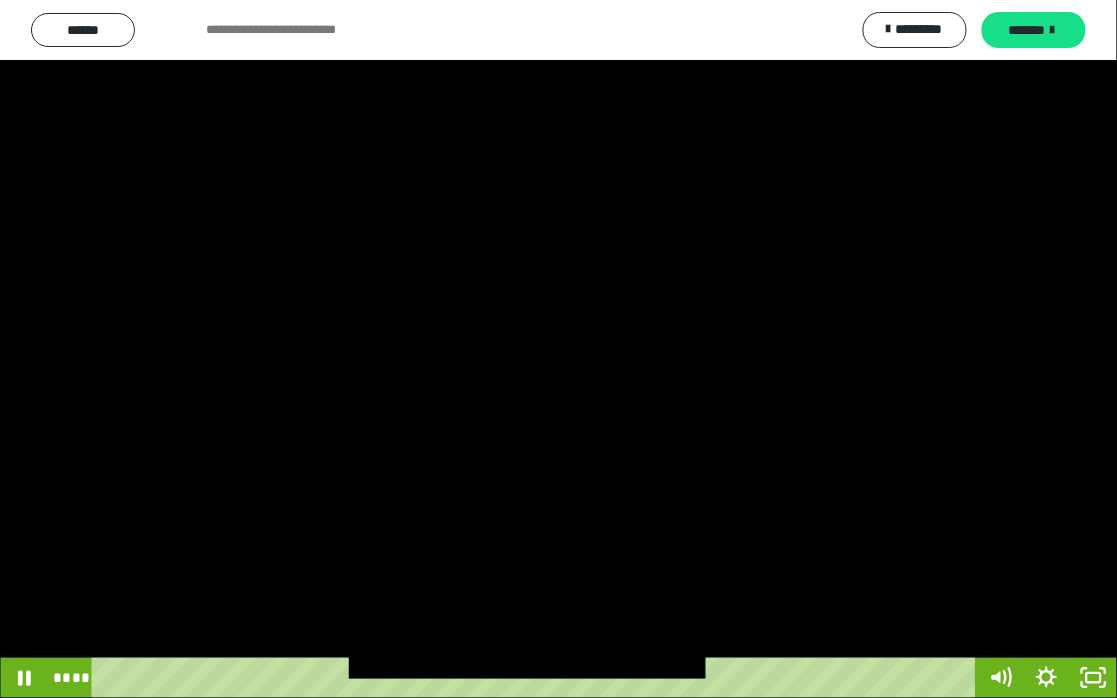 click on "****" at bounding box center (537, 678) 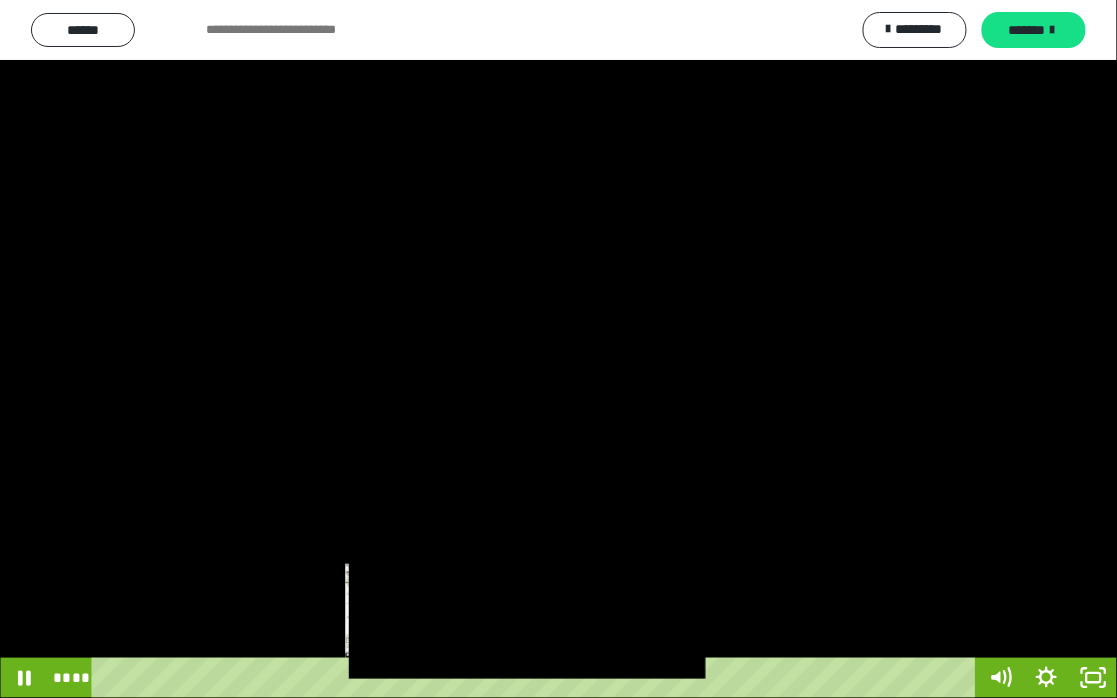 click on "****" at bounding box center (537, 678) 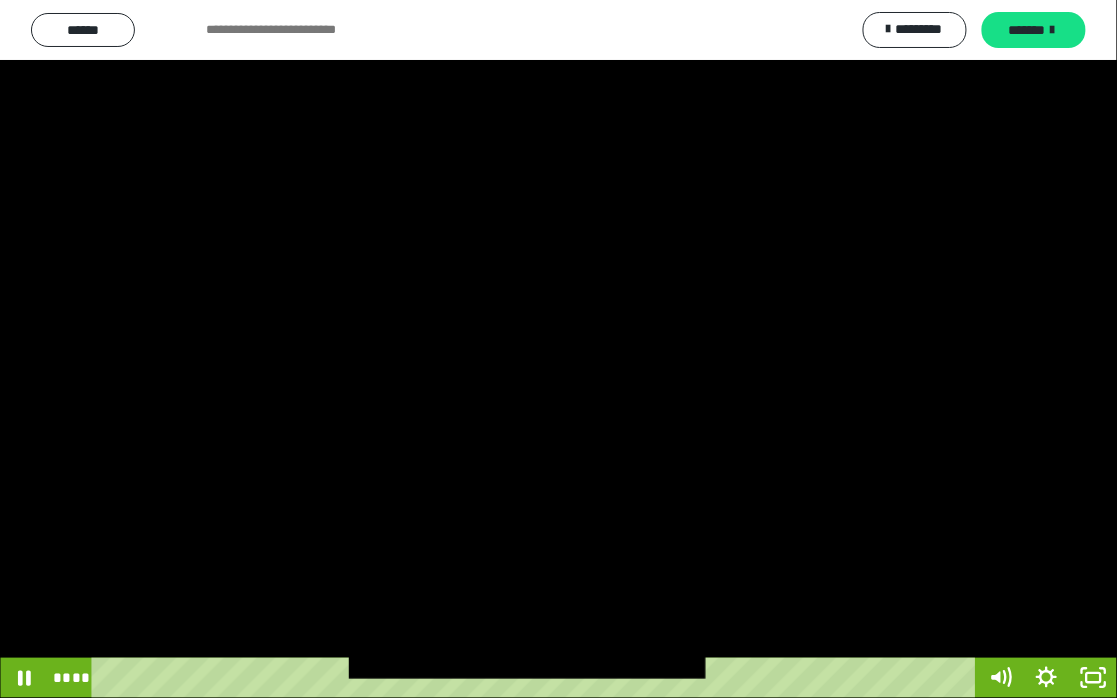 click at bounding box center (558, 349) 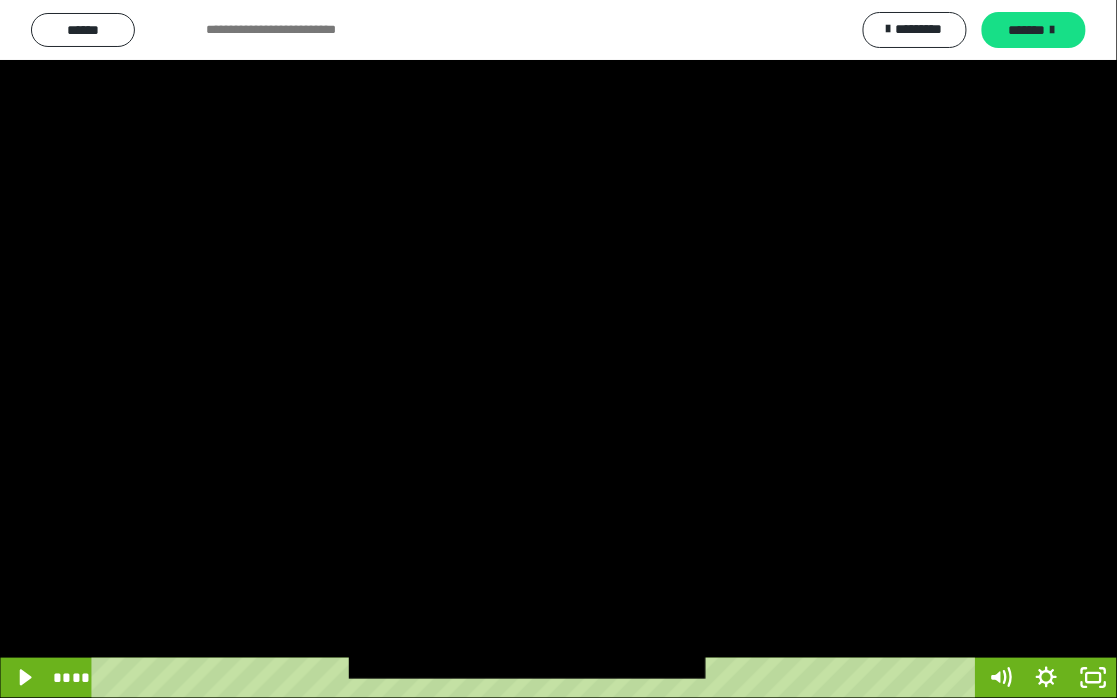 click at bounding box center [558, 349] 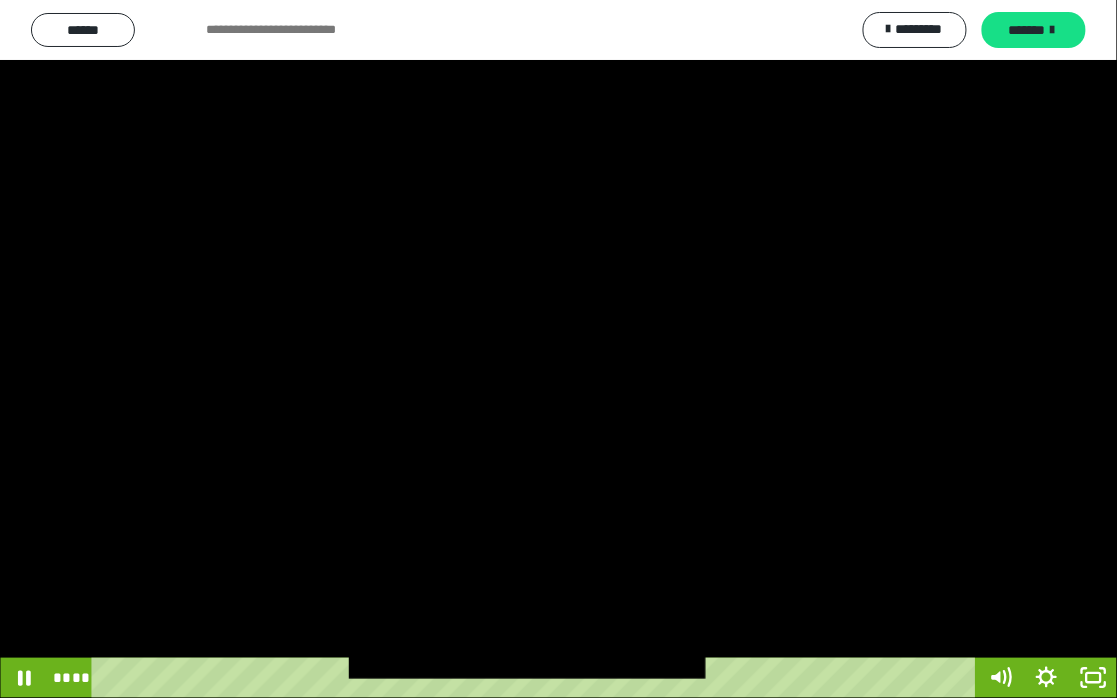click at bounding box center (558, 349) 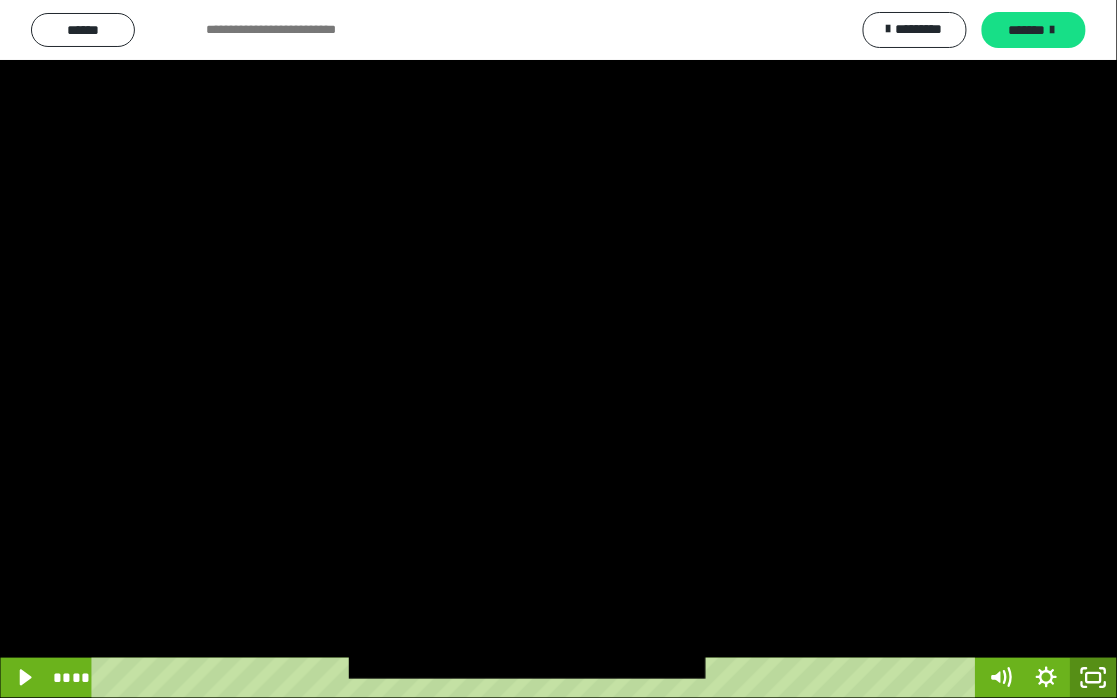 click 